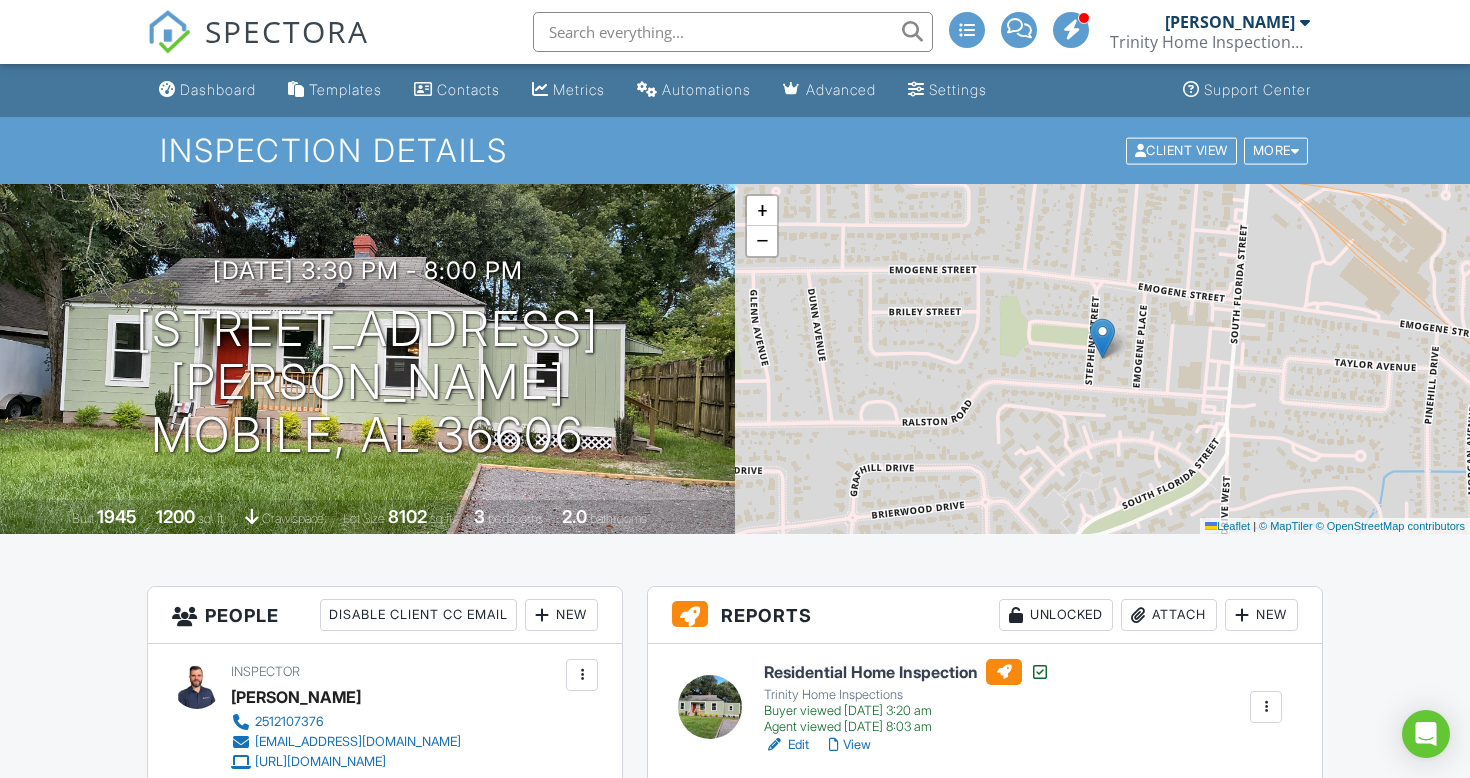 scroll, scrollTop: 356, scrollLeft: 0, axis: vertical 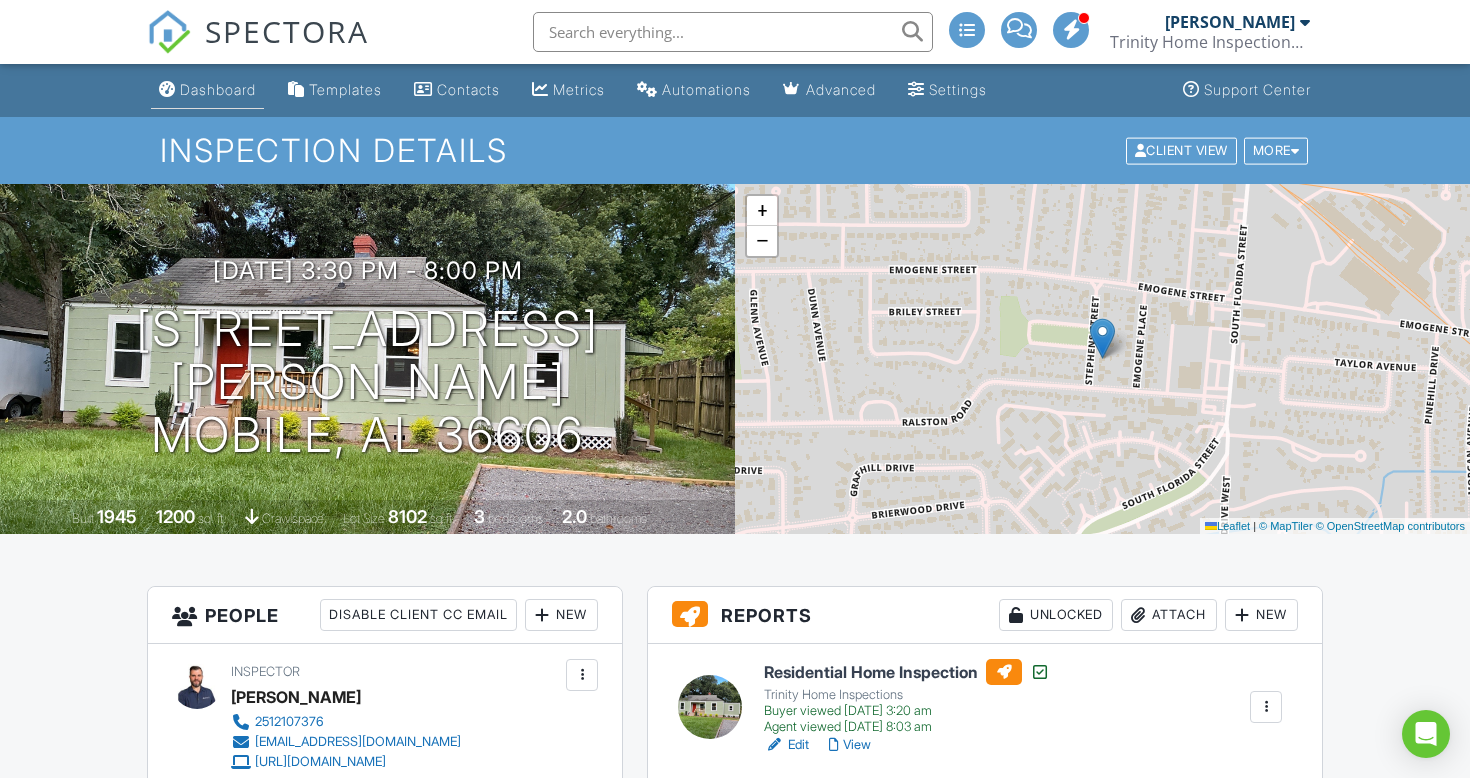 click on "Dashboard" at bounding box center (218, 89) 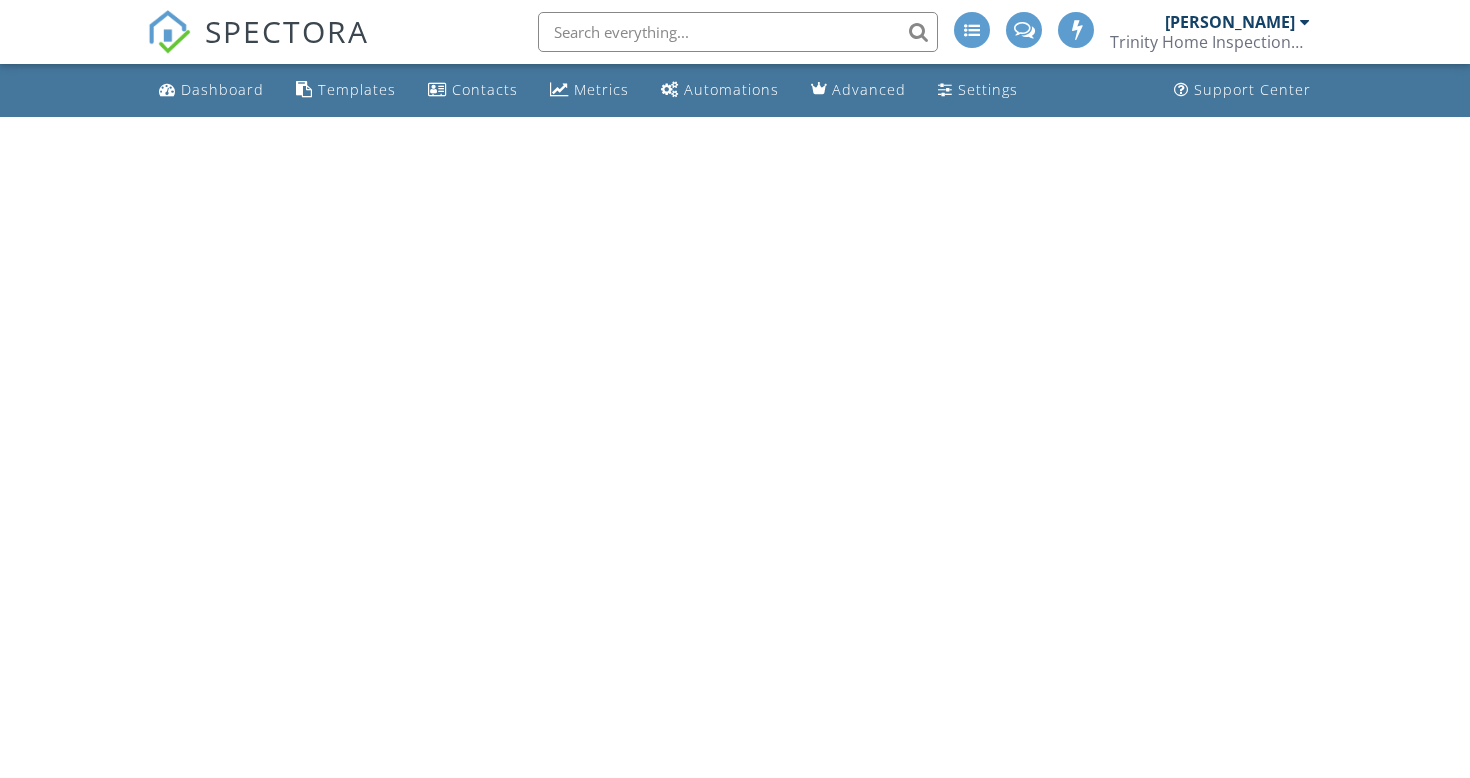 scroll, scrollTop: 0, scrollLeft: 0, axis: both 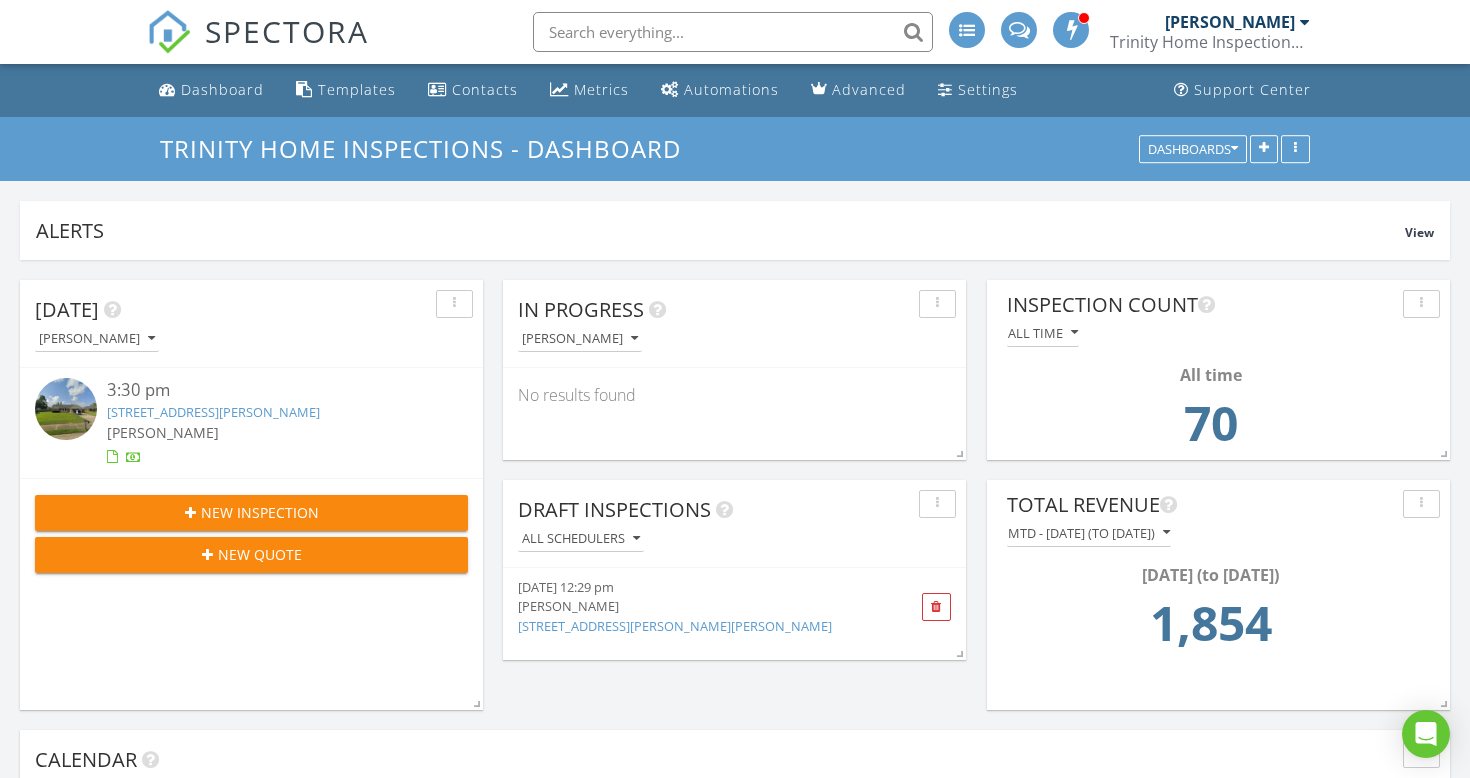 click at bounding box center (1072, 29) 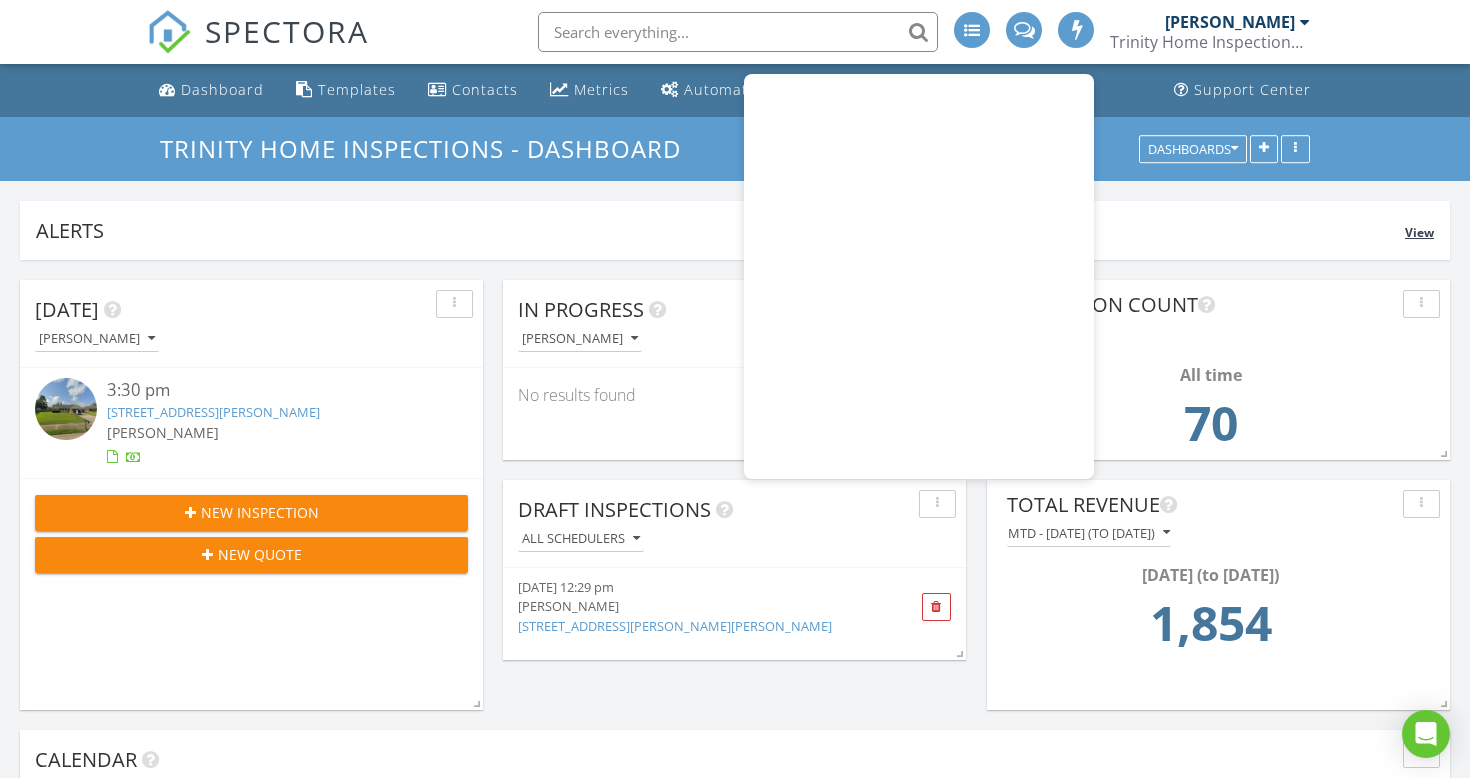 click on "Alerts" at bounding box center [720, 230] 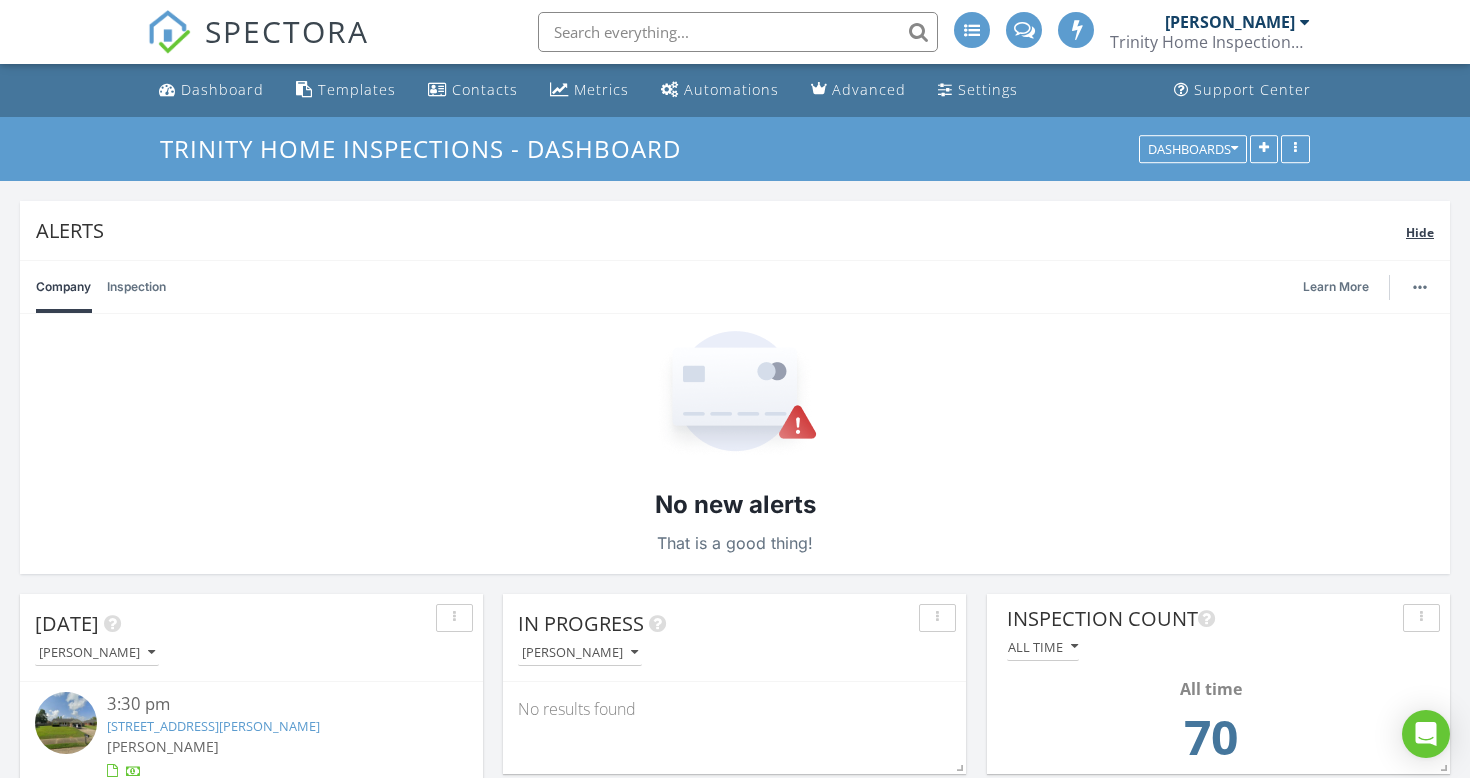 click on "Alerts" at bounding box center (721, 230) 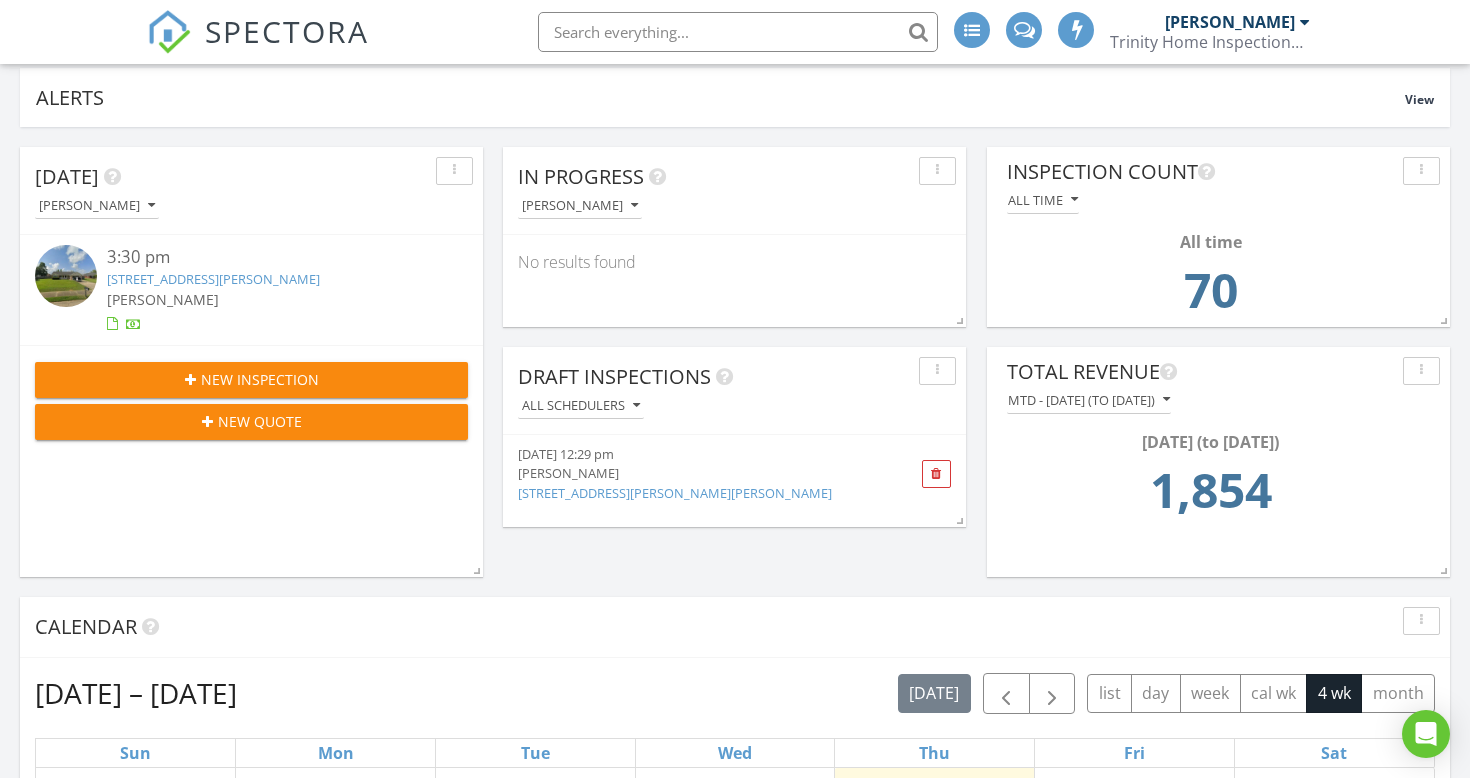 scroll, scrollTop: 0, scrollLeft: 0, axis: both 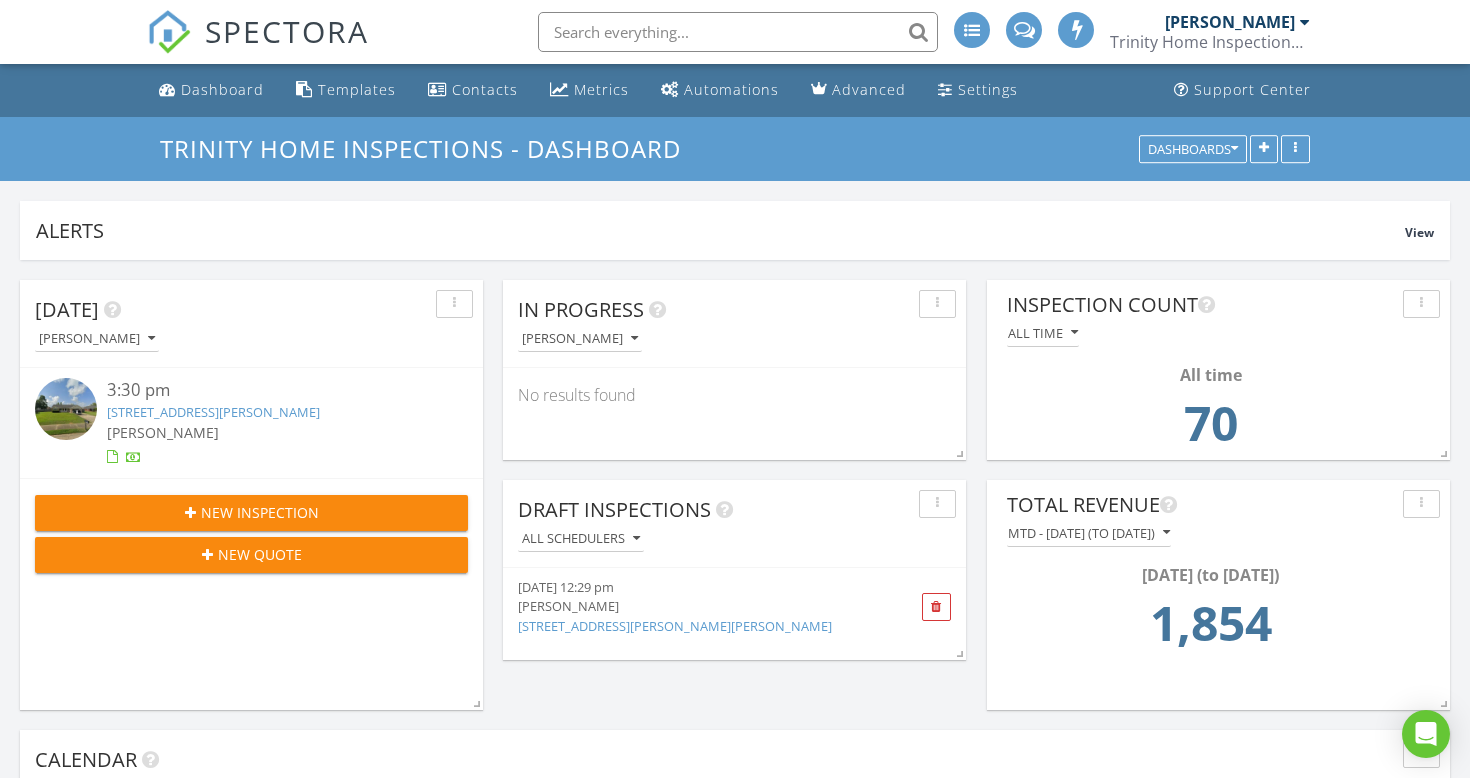 click on "Today
Matt Cameron
3:30 pm
2604 E Ashford Park Dr, Foley, AL 36535
Matt Cameron
New Inspection     New Quote         In Progress
Matt Cameron
No results found       Calendar                 Jul 6 – Aug 2, 2025 today list day week cal wk 4 wk month Sun Mon Tue Wed Thu Fri Sat 6 7
3:30p - 8p
165 Stephens St, Mobile 36606
8 9
3:30p - 6:45p
119 Sandlewood Cir, Daphne 36526
10
3:30p - 6:45p
2604 E Ashford Park Dr, Foley 36535
11
3:30p - 8p" at bounding box center (735, 1820) 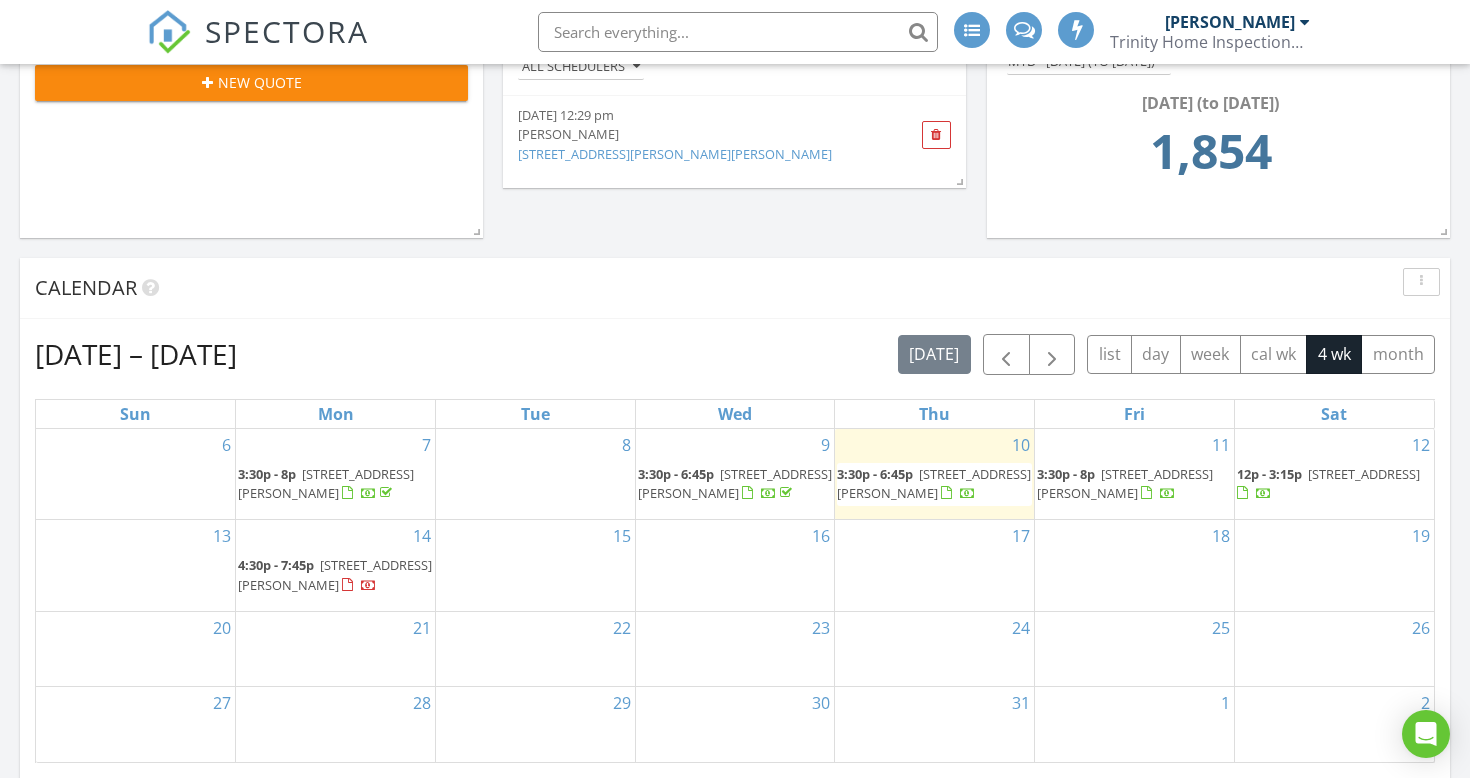 scroll, scrollTop: 566, scrollLeft: 0, axis: vertical 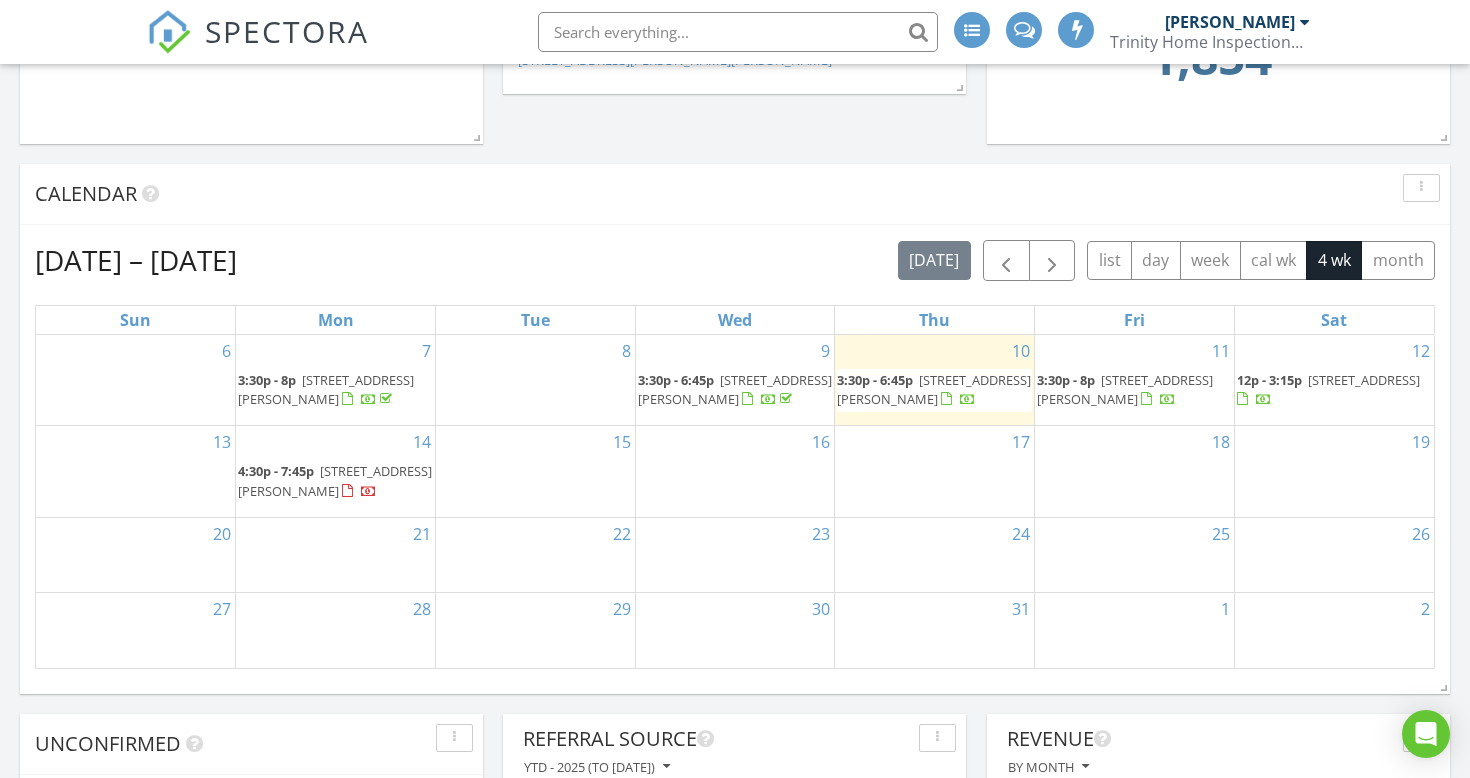 click on "[STREET_ADDRESS][PERSON_NAME]" at bounding box center [934, 389] 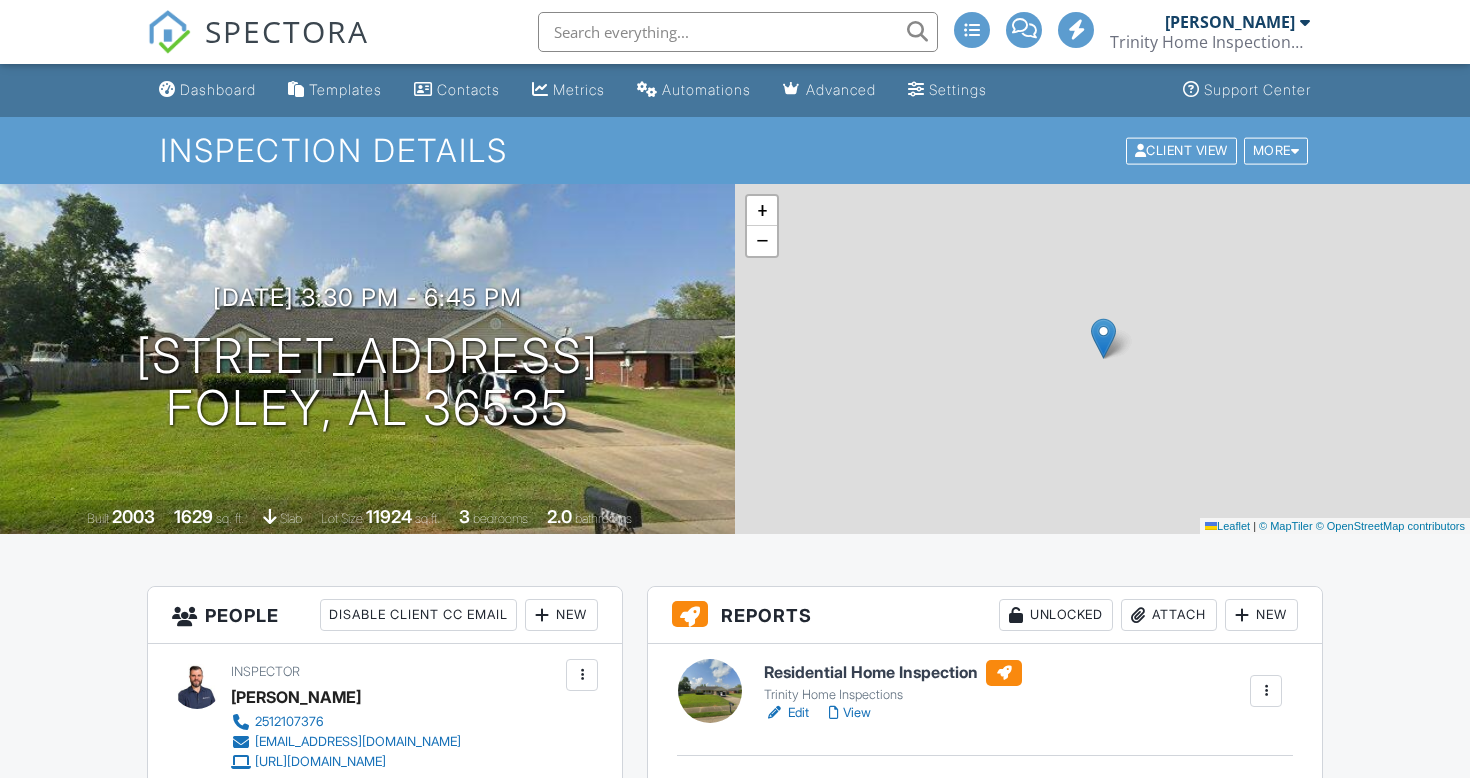 scroll, scrollTop: 0, scrollLeft: 0, axis: both 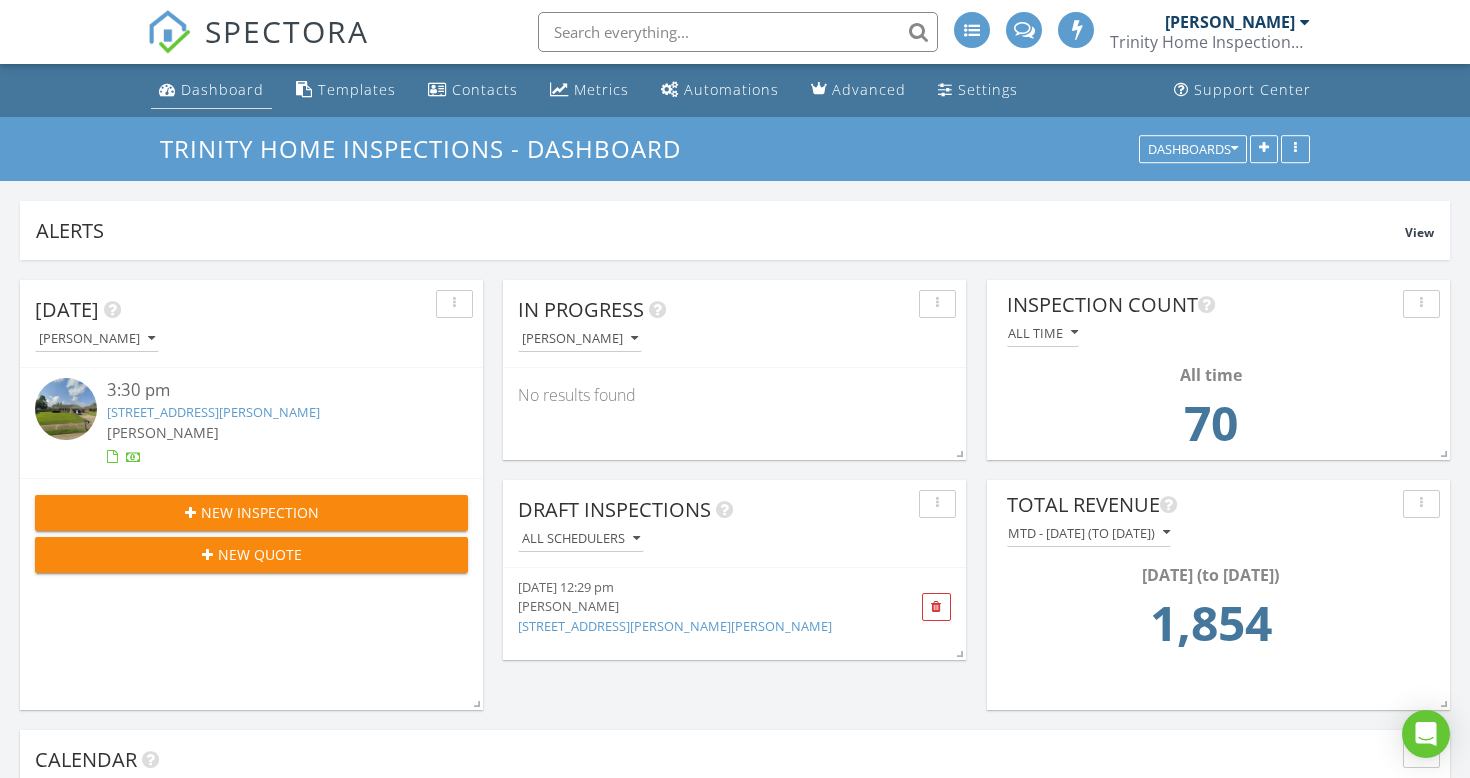click on "Dashboard" at bounding box center (222, 89) 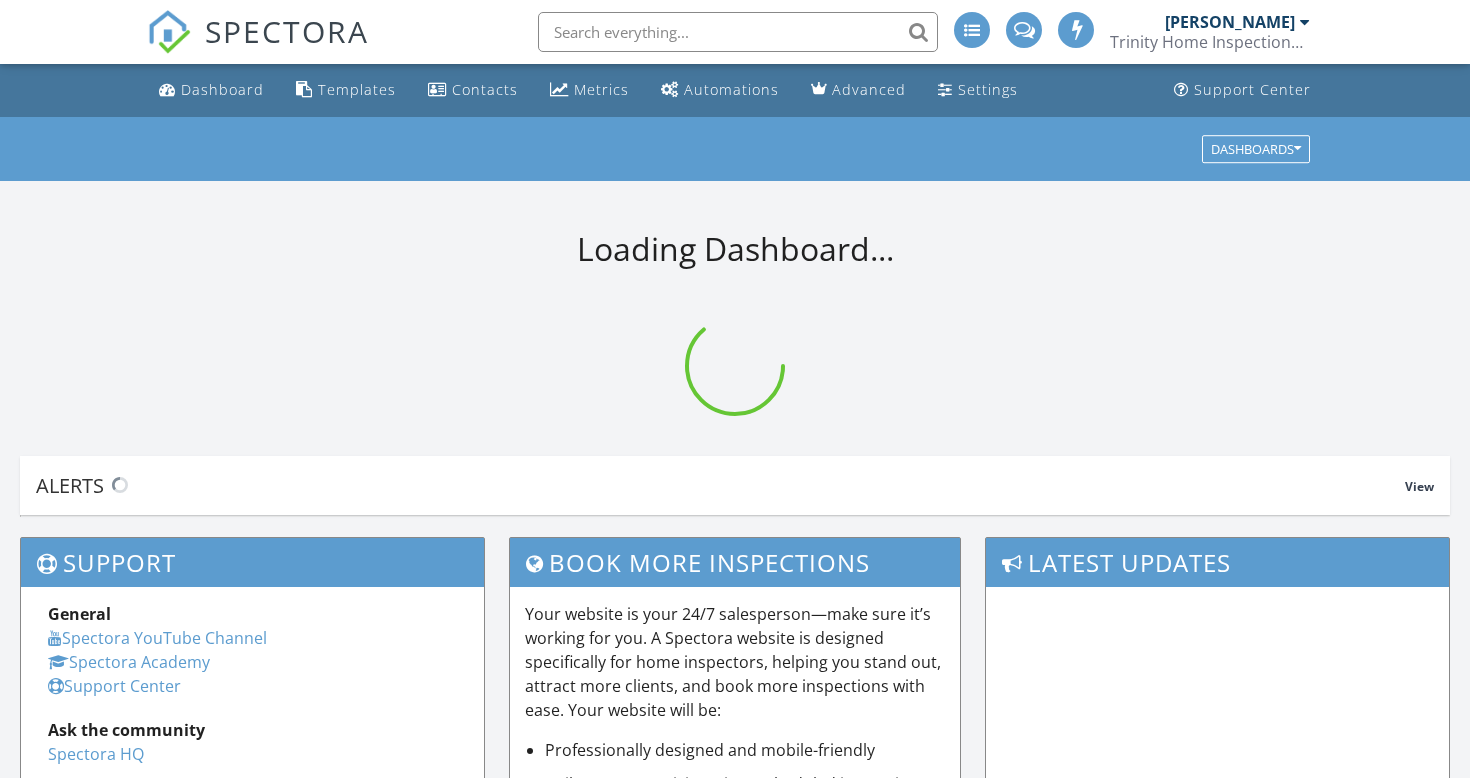 scroll, scrollTop: 0, scrollLeft: 0, axis: both 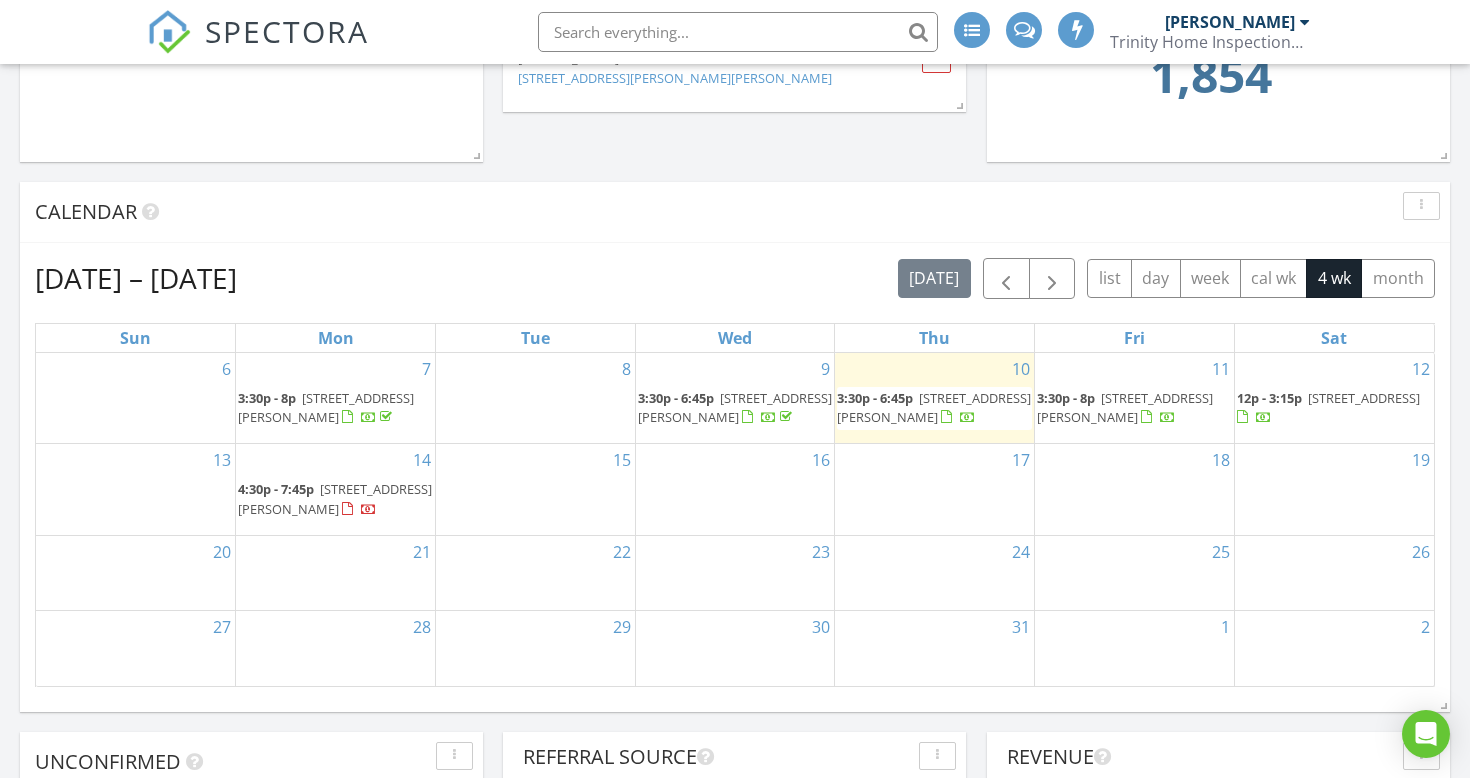 click on "[STREET_ADDRESS][PERSON_NAME]" at bounding box center (335, 498) 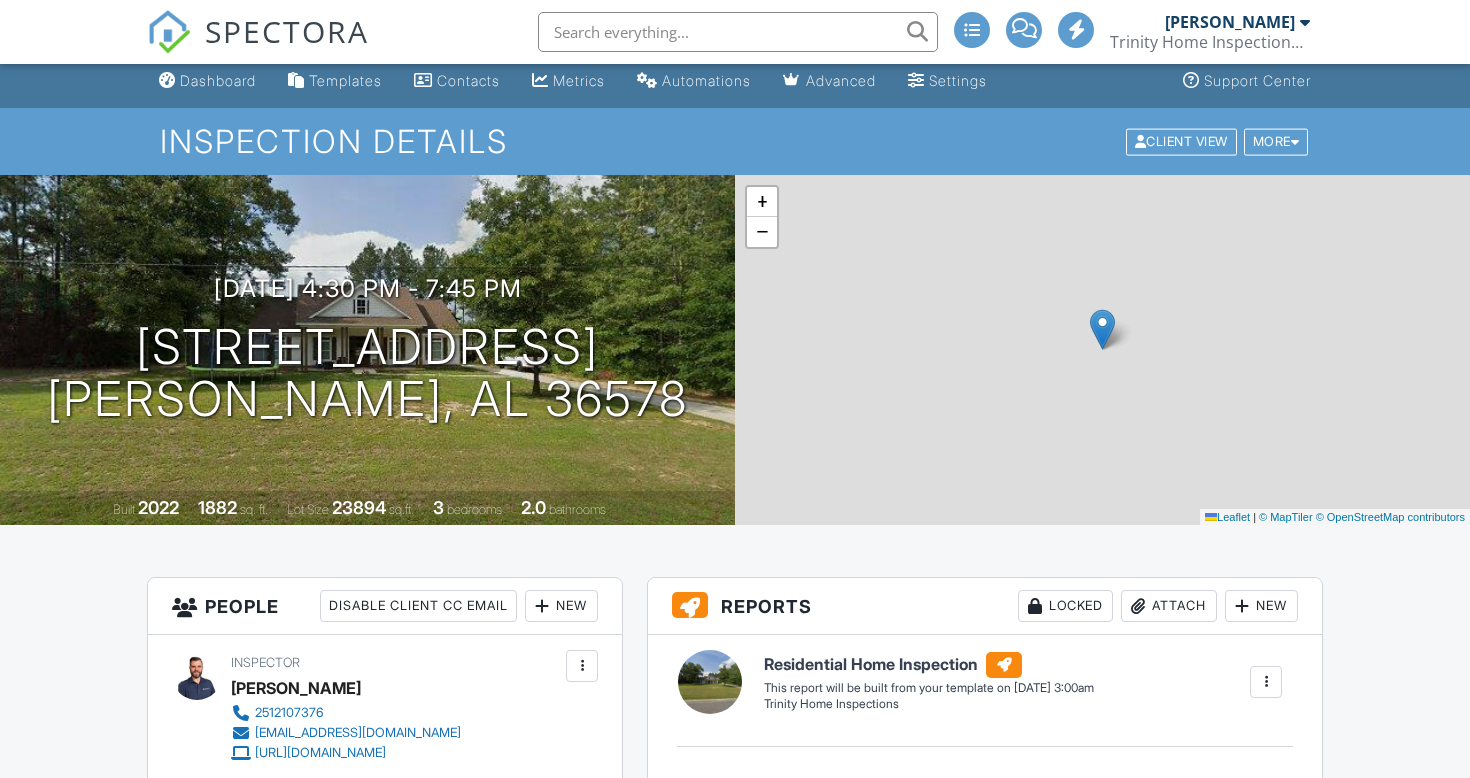 scroll, scrollTop: 305, scrollLeft: 0, axis: vertical 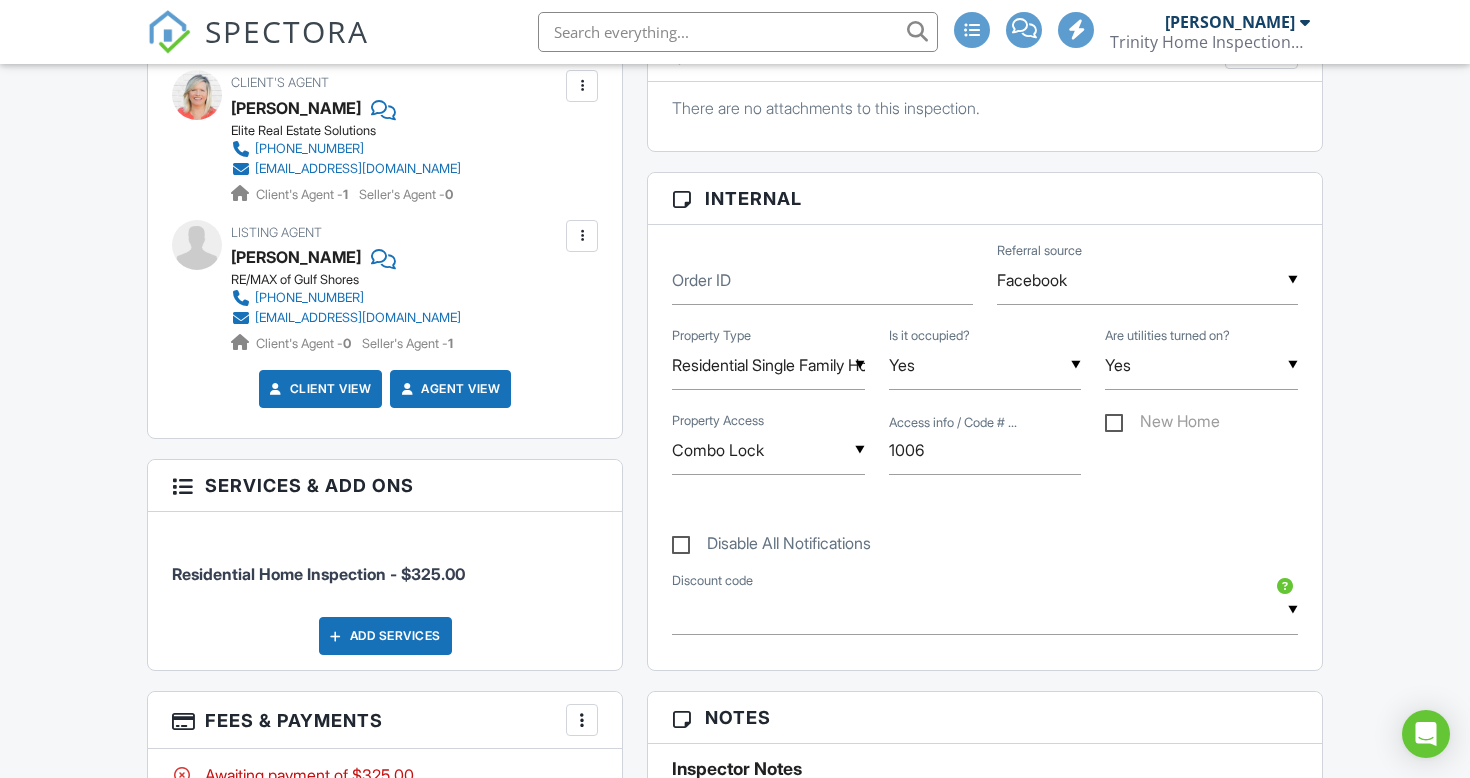 click on "Facebook" at bounding box center (1147, 280) 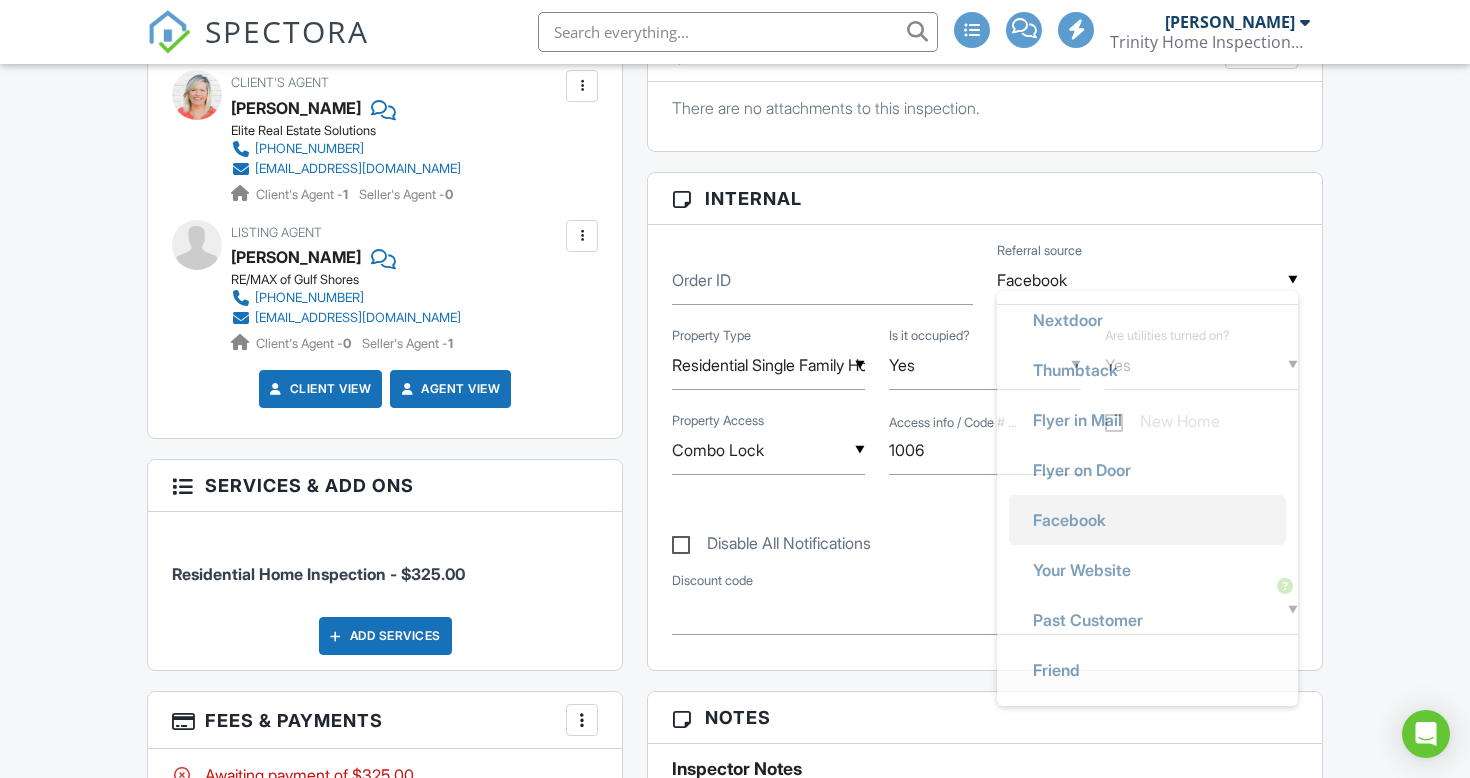 scroll, scrollTop: 244, scrollLeft: 0, axis: vertical 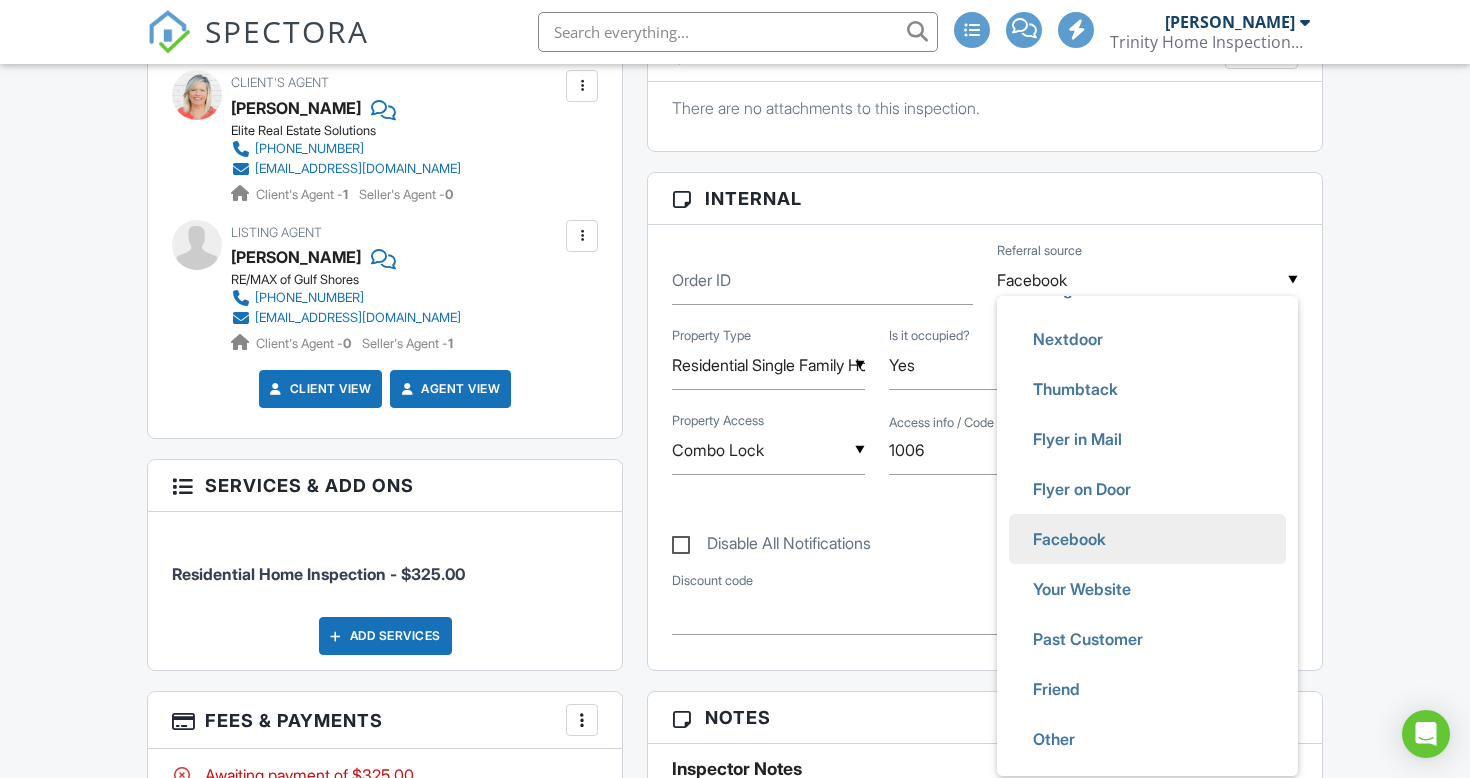 click on "Dashboard
Templates
Contacts
Metrics
Automations
Advanced
Settings
Support Center
Inspection Details
Client View
More
Property Details
Reschedule
Reorder / Copy
Share
Cancel
Delete
Print Order
Convert to V9
Disable Pass on CC Fees
View Change Log
07/14/2025  4:30 pm
- 7:45 pm
14691 Cayden Cir
Stapleton, AL 36578
Built
2022
1882
sq. ft.
Lot Size
23894
sq.ft.
3
bedrooms
2.0
bathrooms
+ −  Leaflet   |   © MapTiler   © OpenStreetMap contributors
All emails and texts are disabled for this inspection!
Turn on emails and texts
Reports
Locked
Attach
New
Residential Home Inspection
Trinity Home Inspections
Edit" at bounding box center [735, 1177] 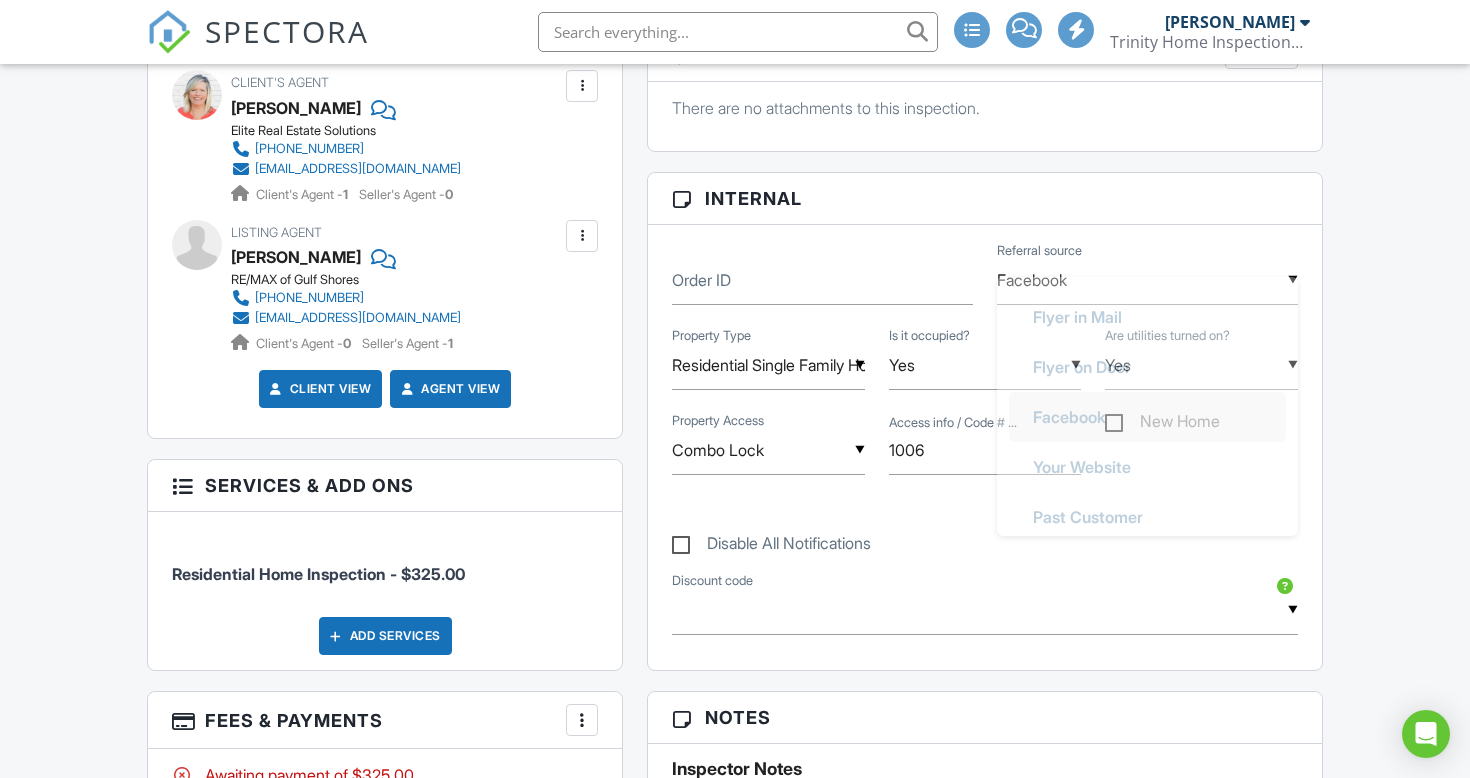click on "Facebook" at bounding box center (1147, 280) 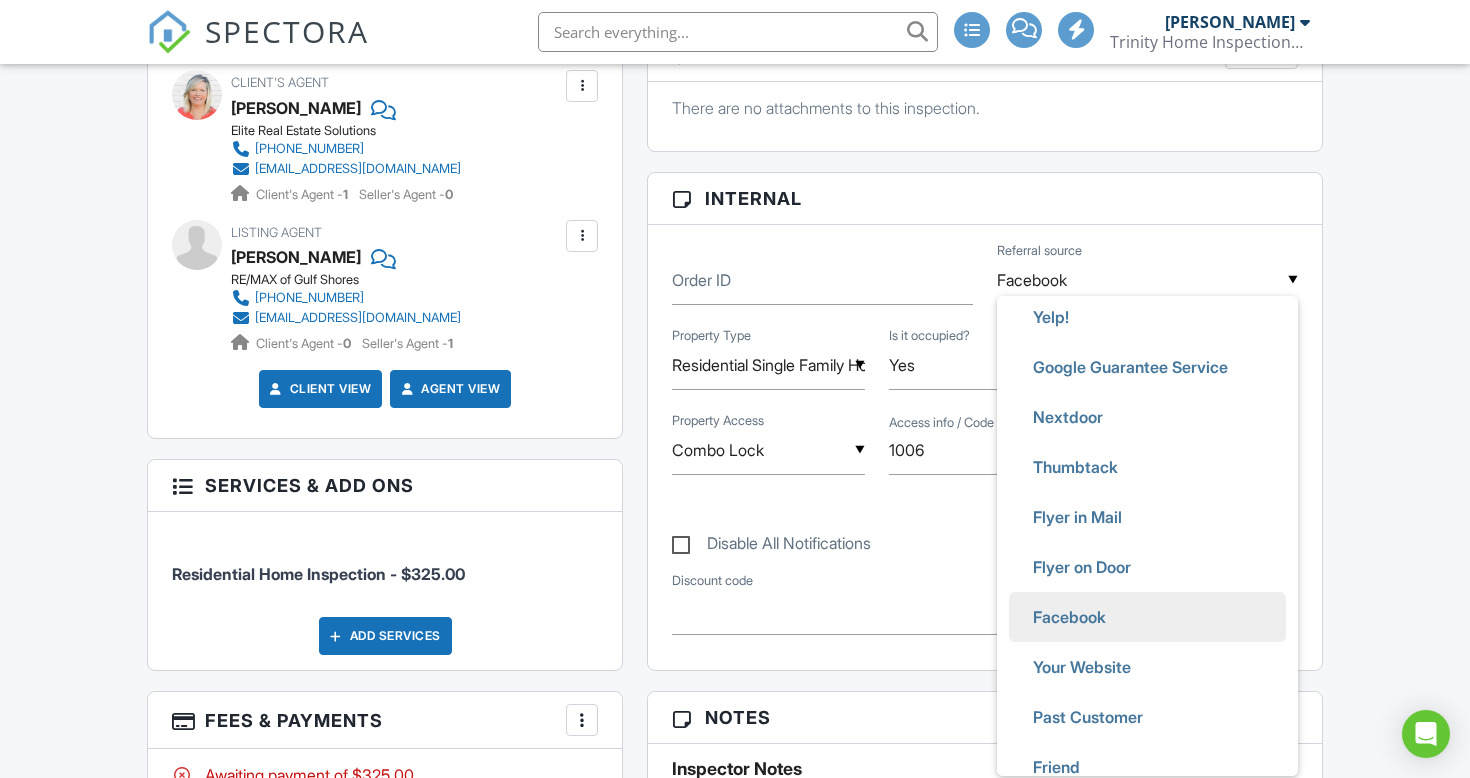 scroll, scrollTop: 244, scrollLeft: 0, axis: vertical 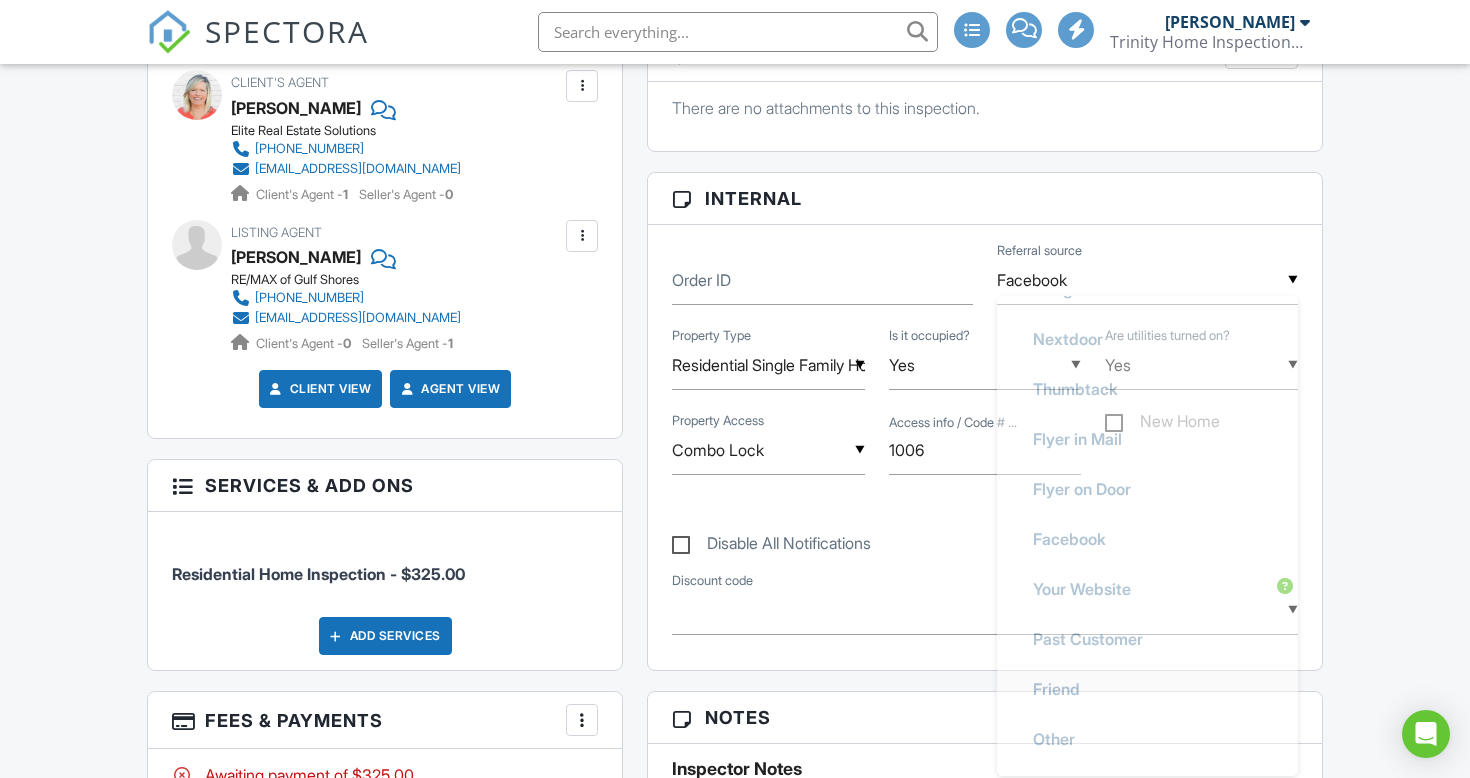 click on "Dashboard
Templates
Contacts
Metrics
Automations
Advanced
Settings
Support Center
Inspection Details
Client View
More
Property Details
Reschedule
Reorder / Copy
Share
Cancel
Delete
Print Order
Convert to V9
Disable Pass on CC Fees
View Change Log
07/14/2025  4:30 pm
- 7:45 pm
14691 Cayden Cir
Stapleton, AL 36578
Built
2022
1882
sq. ft.
Lot Size
23894
sq.ft.
3
bedrooms
2.0
bathrooms
+ −  Leaflet   |   © MapTiler   © OpenStreetMap contributors
All emails and texts are disabled for this inspection!
Turn on emails and texts
Reports
Locked
Attach
New
Residential Home Inspection
Trinity Home Inspections
Edit" at bounding box center [735, 1177] 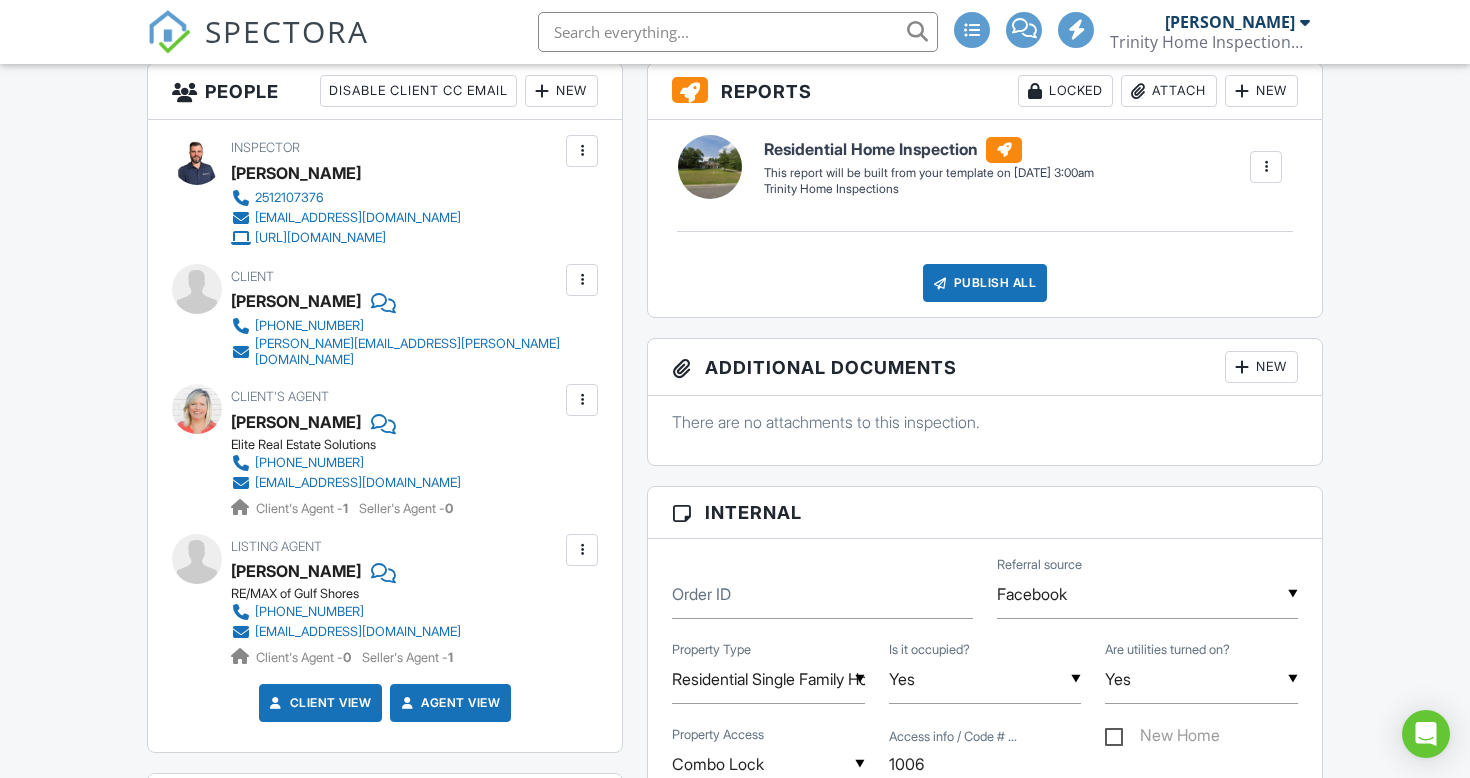 scroll, scrollTop: 527, scrollLeft: 0, axis: vertical 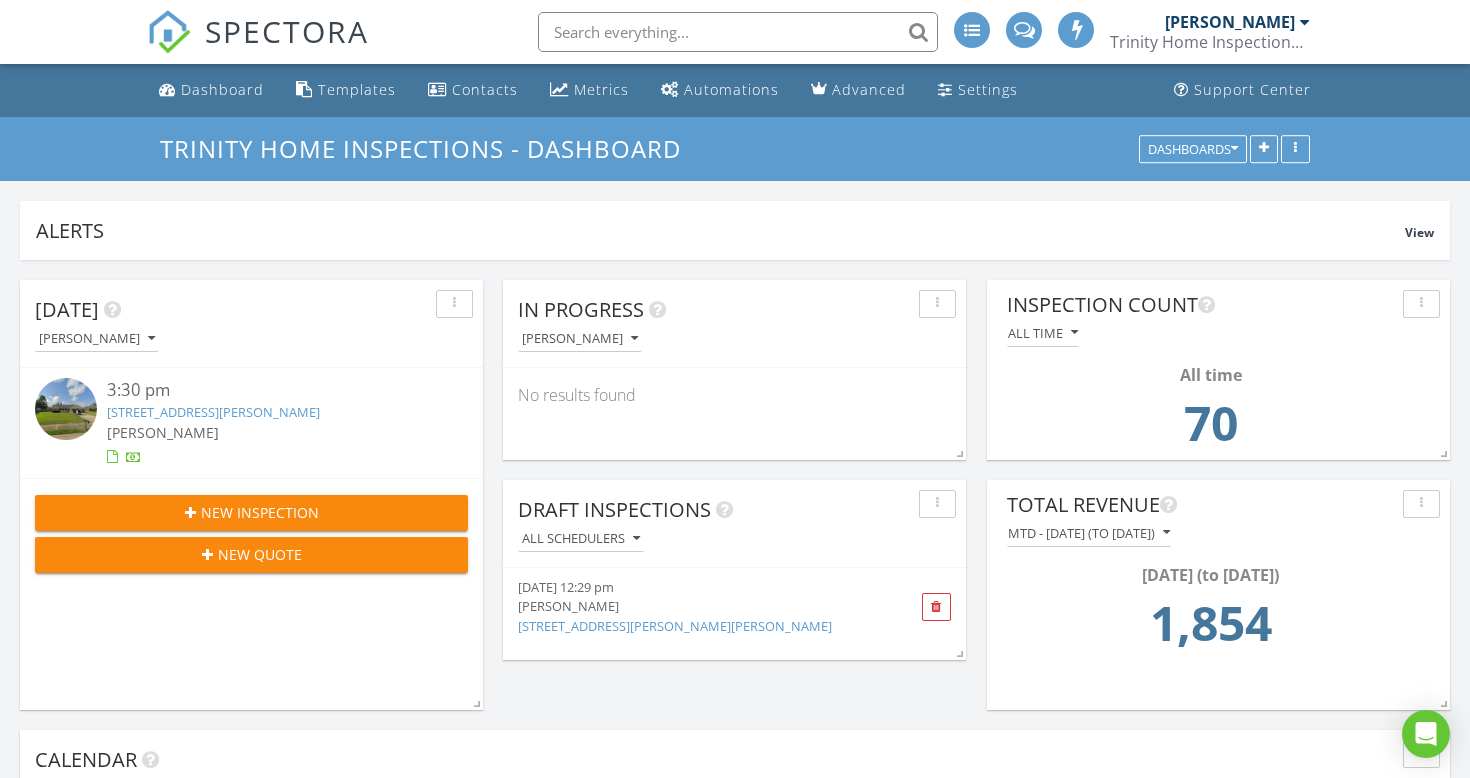 click at bounding box center [738, 32] 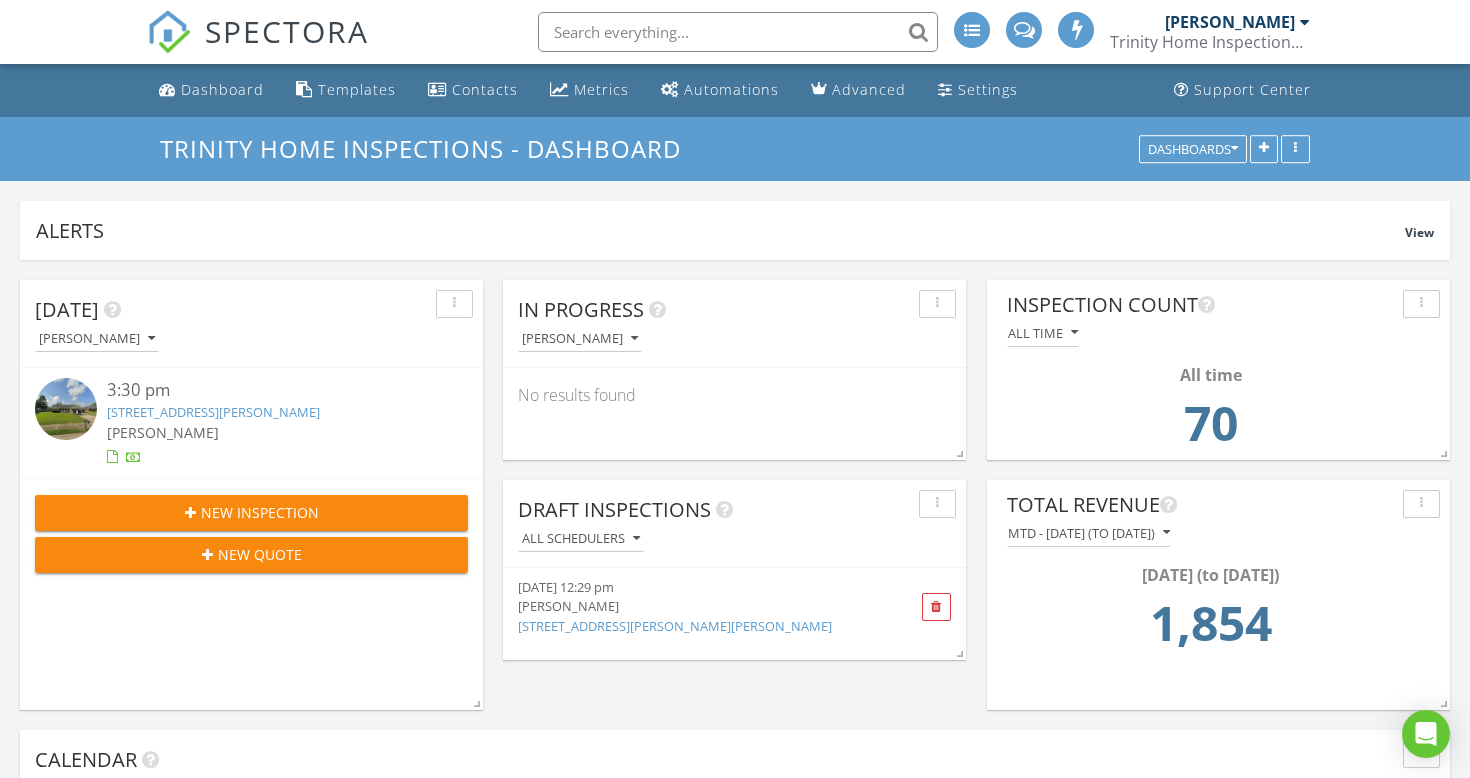 click at bounding box center [738, 32] 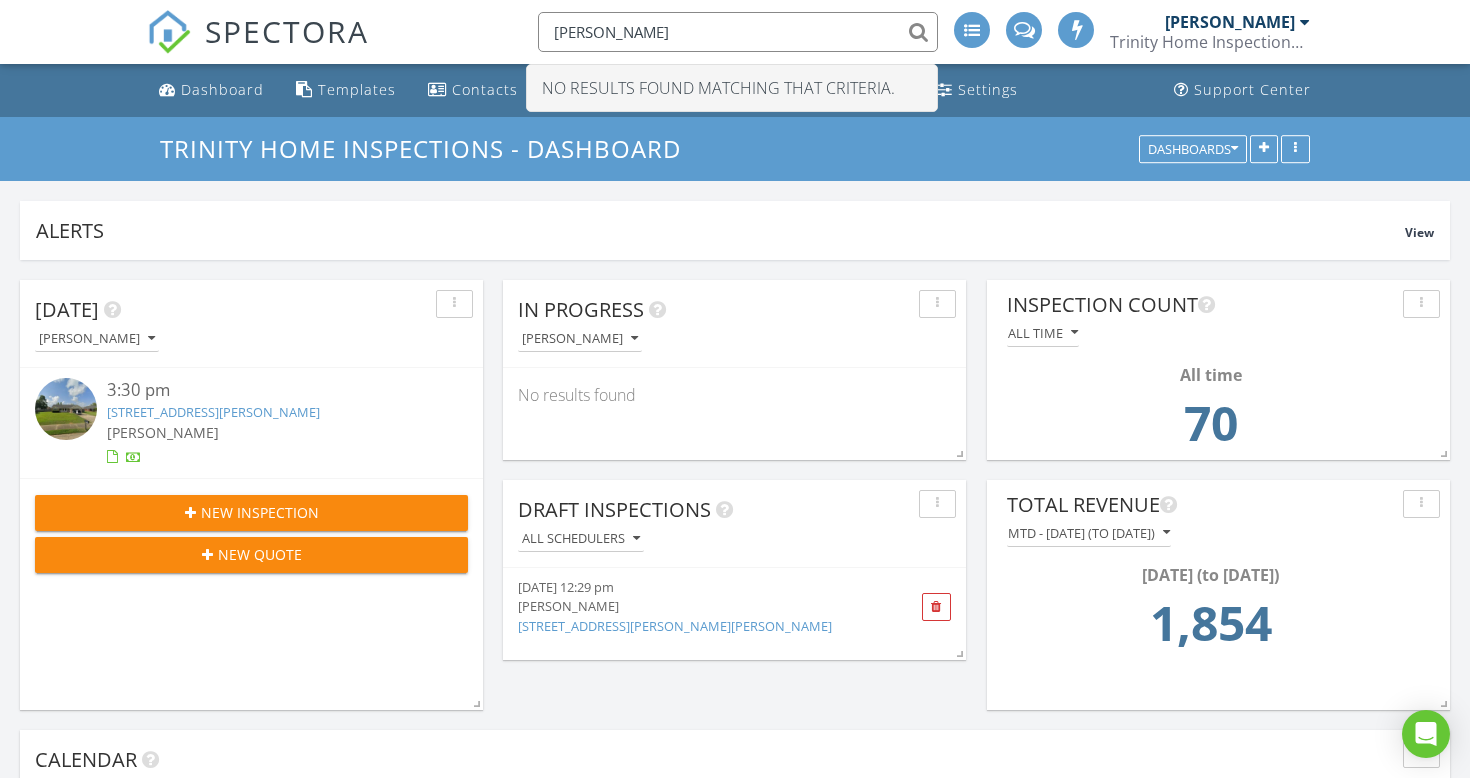 click on "tammy" at bounding box center [738, 32] 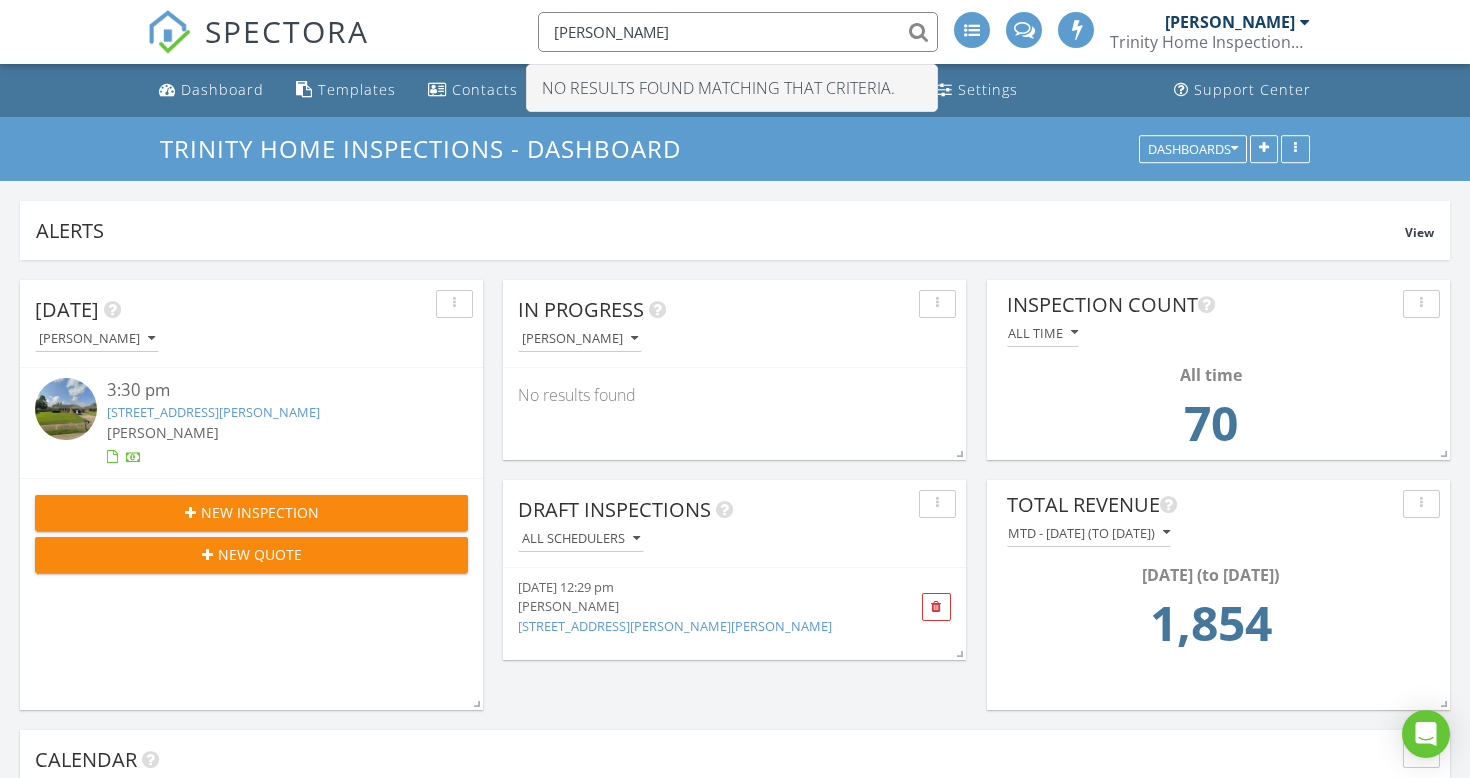 click on "nettles" at bounding box center (738, 32) 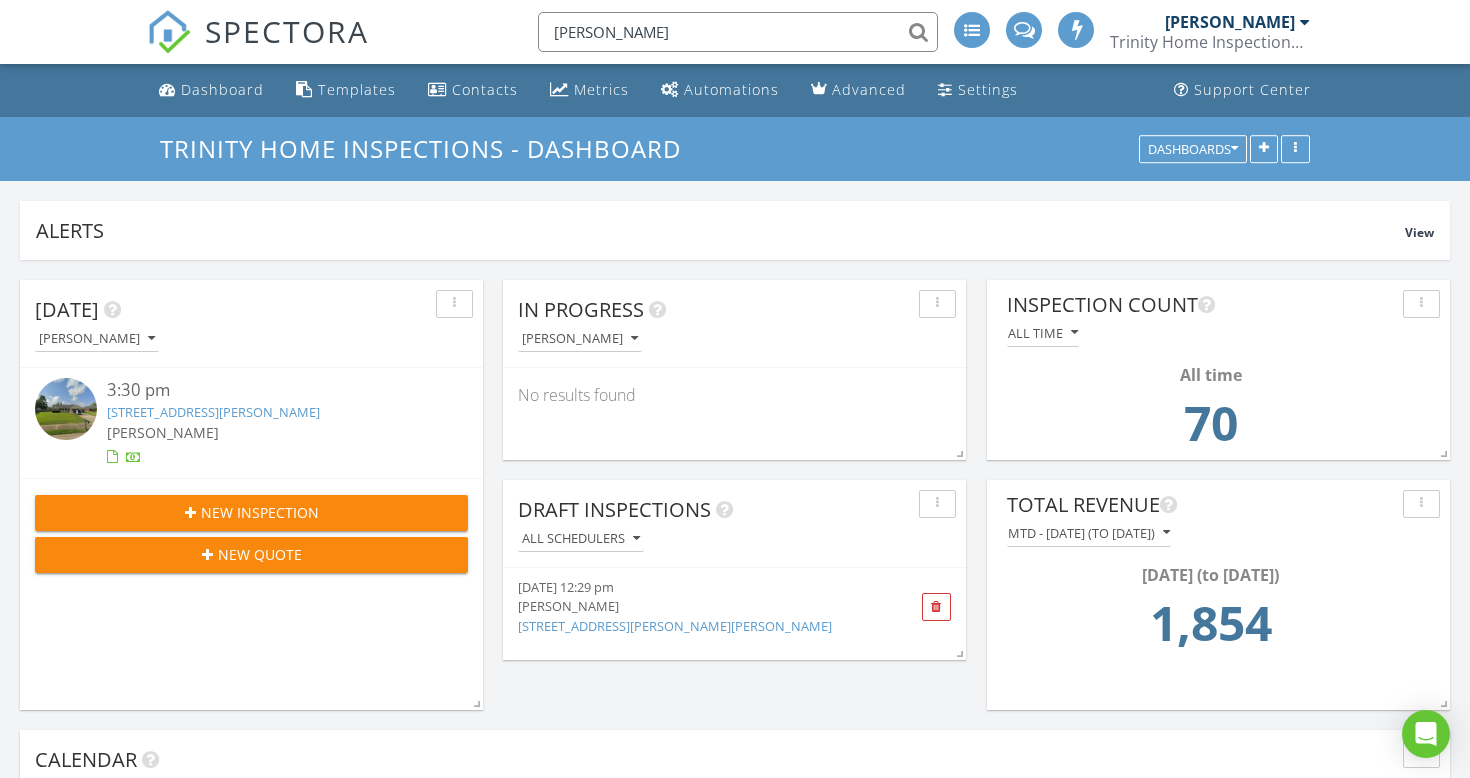 click on "morgan" at bounding box center [738, 32] 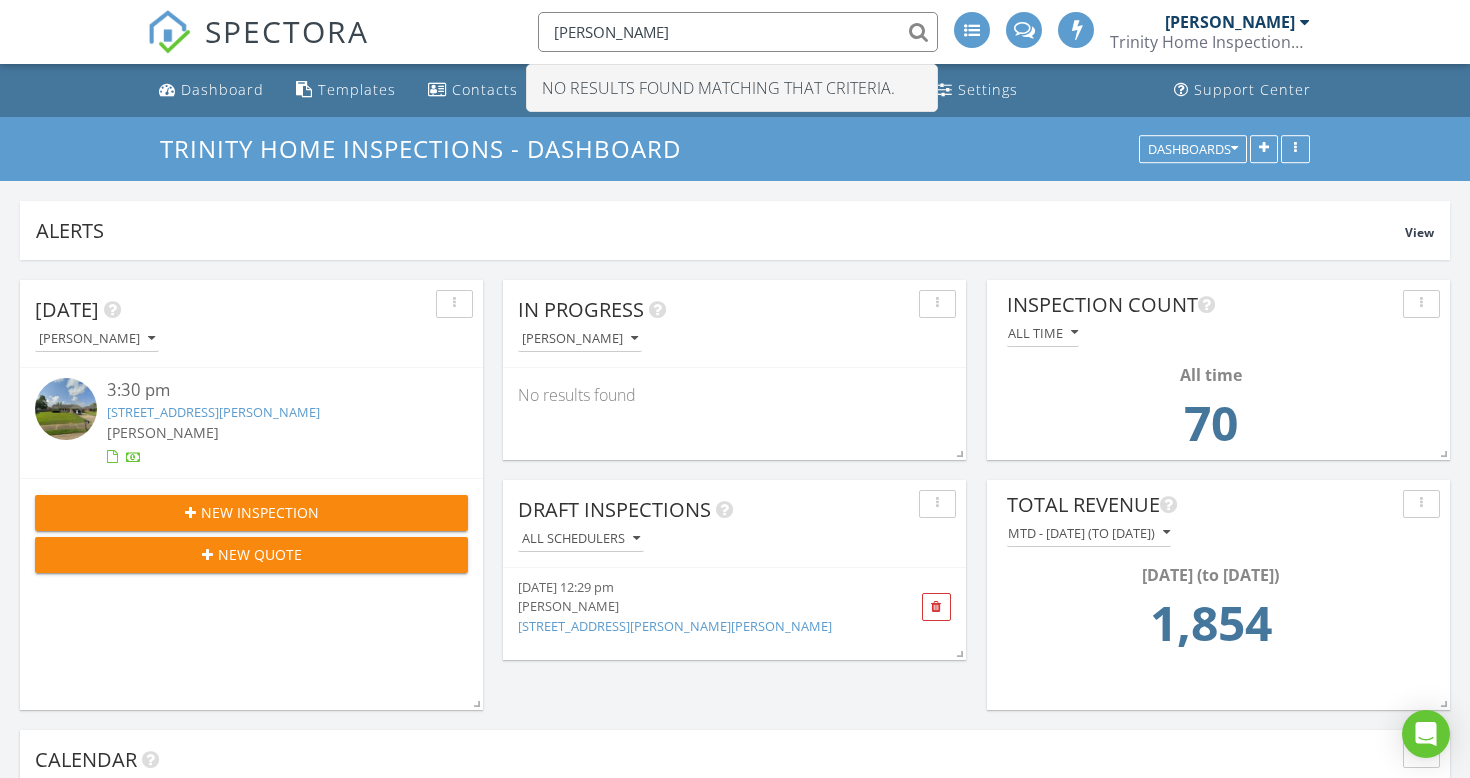 click on "morgan" at bounding box center [738, 32] 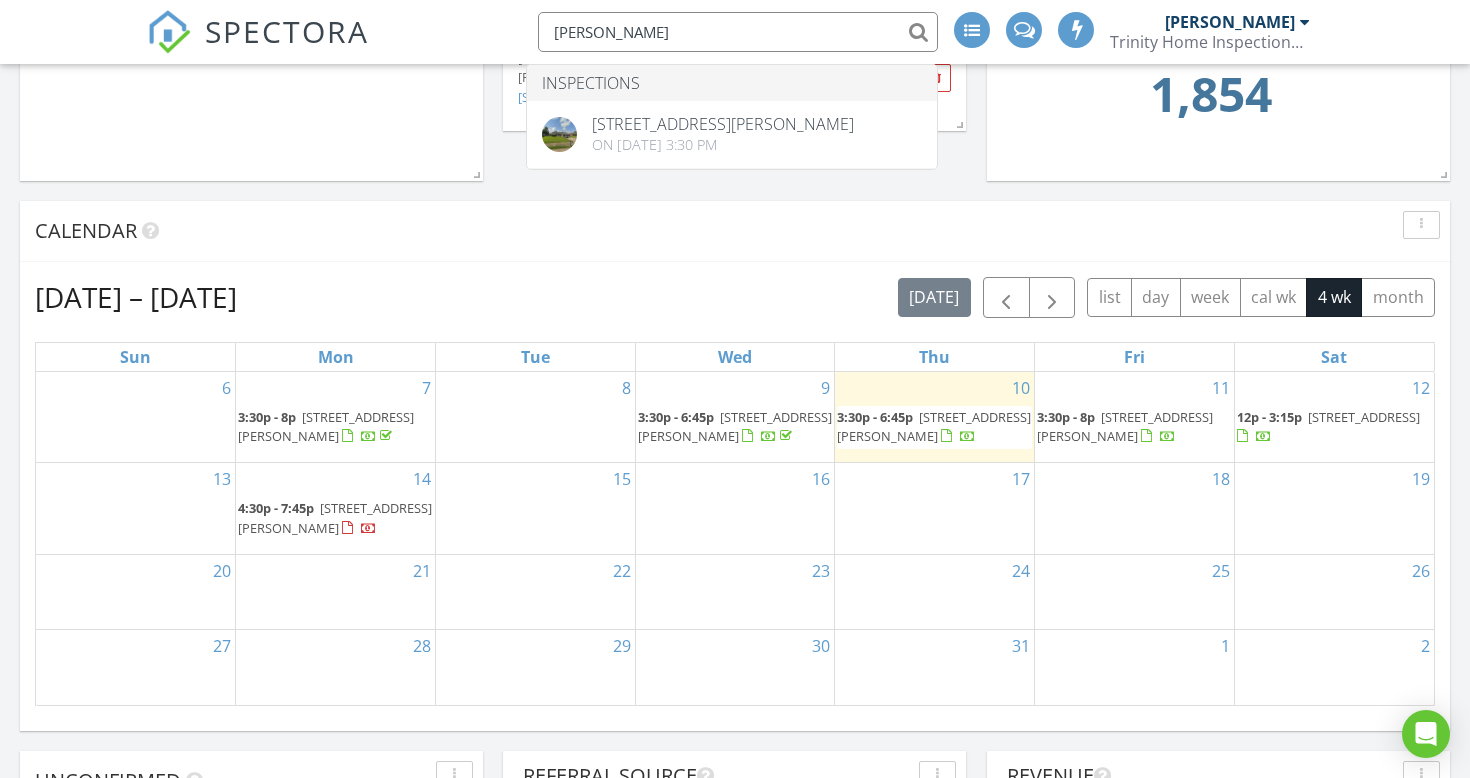 scroll, scrollTop: 541, scrollLeft: 0, axis: vertical 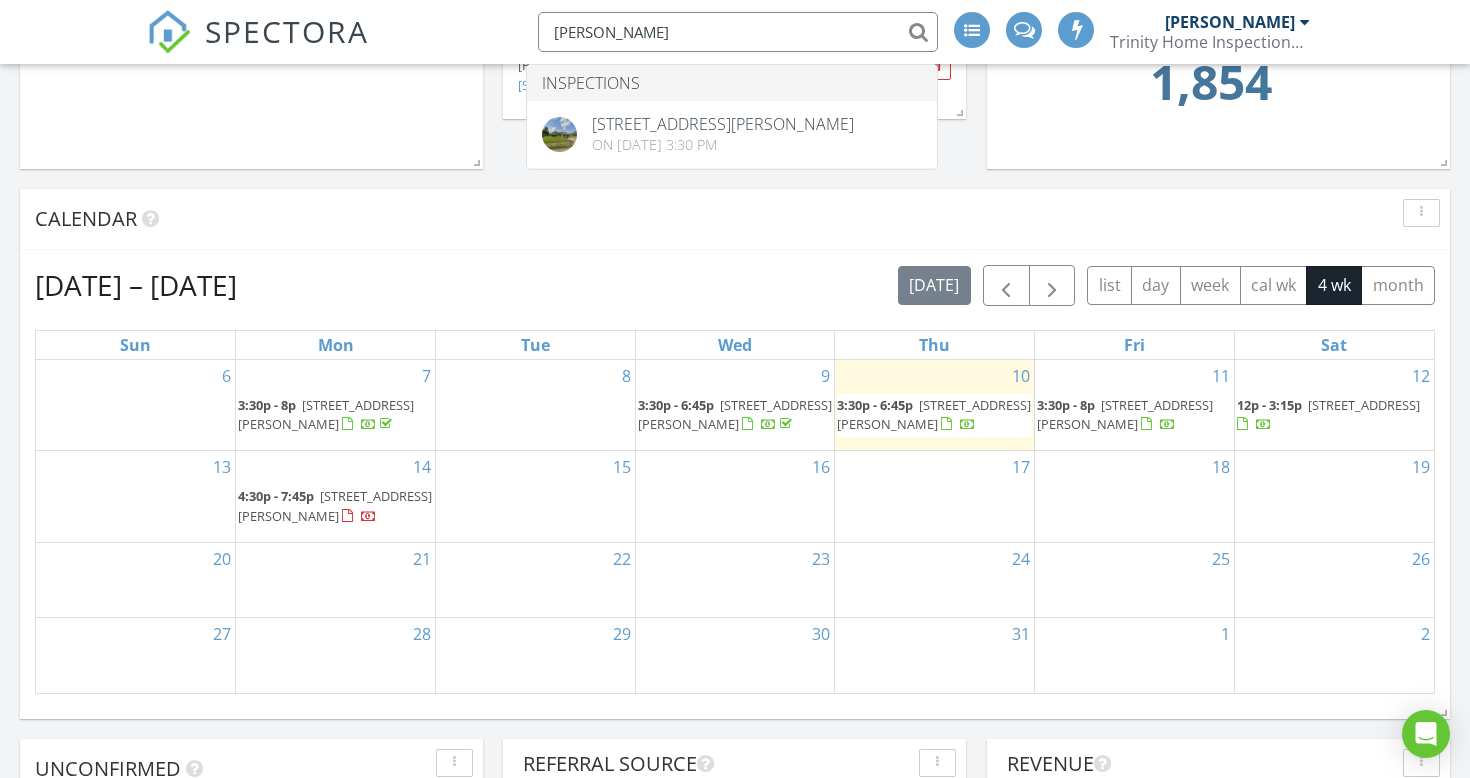 type on "frank" 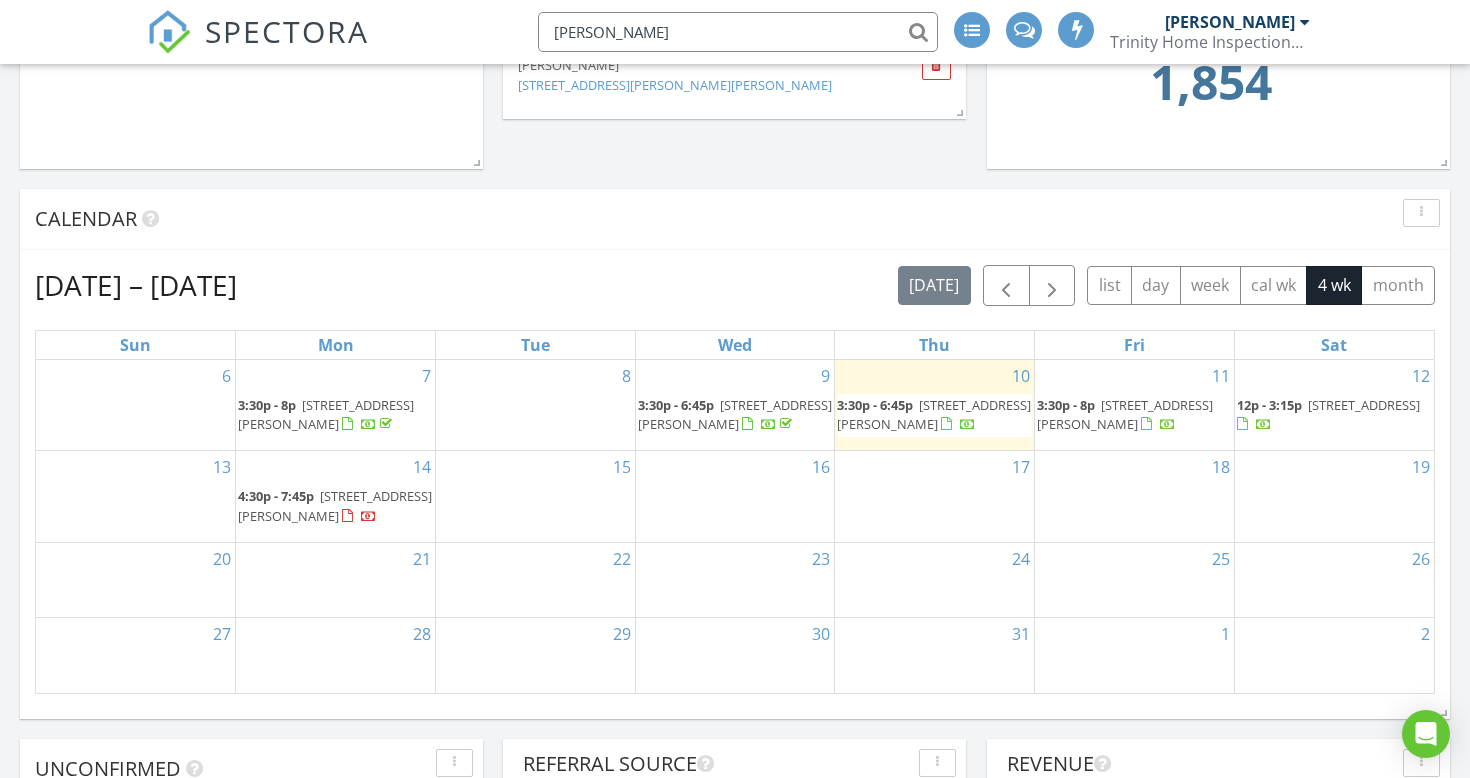 click on "2604 E Ashford Park Dr, Foley 36535" at bounding box center (934, 414) 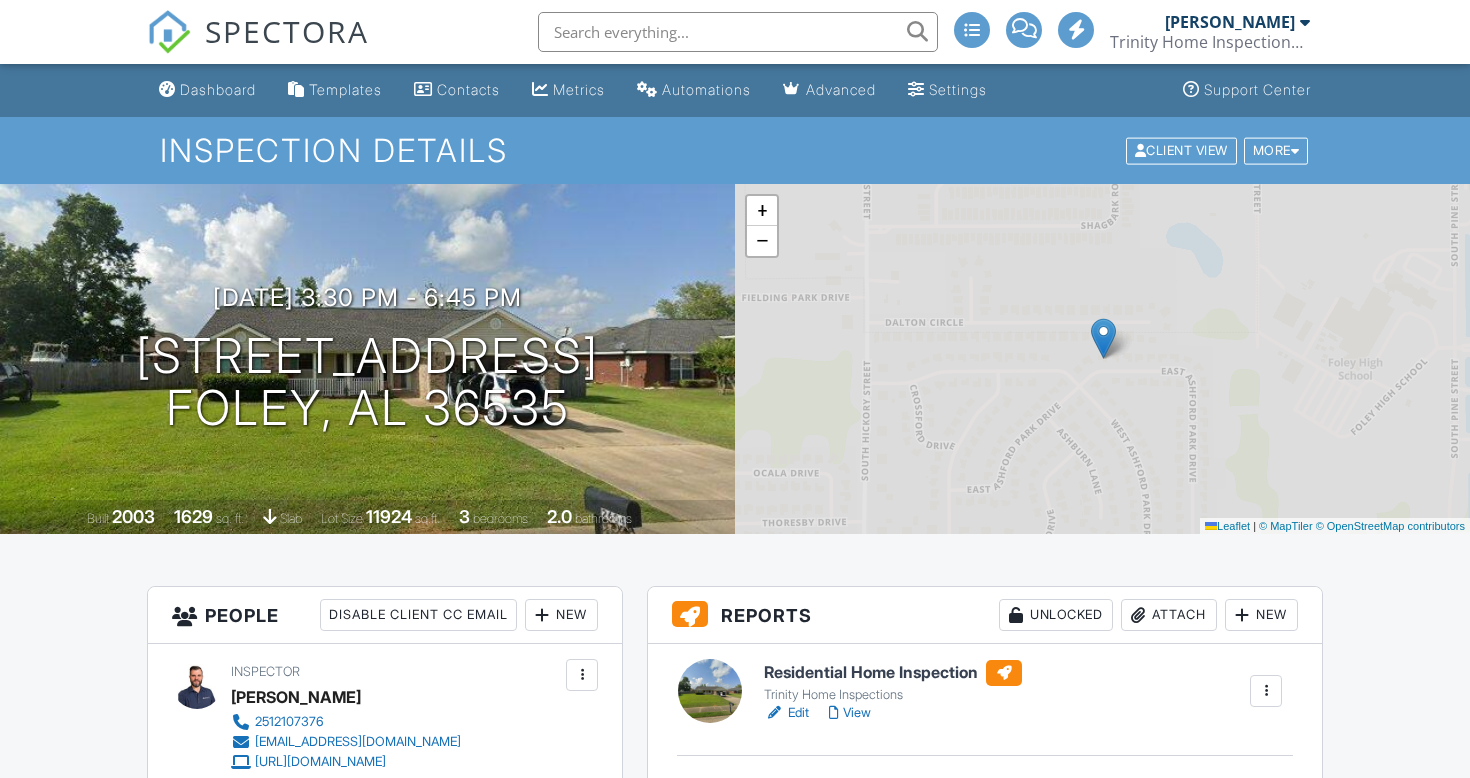 scroll, scrollTop: 0, scrollLeft: 0, axis: both 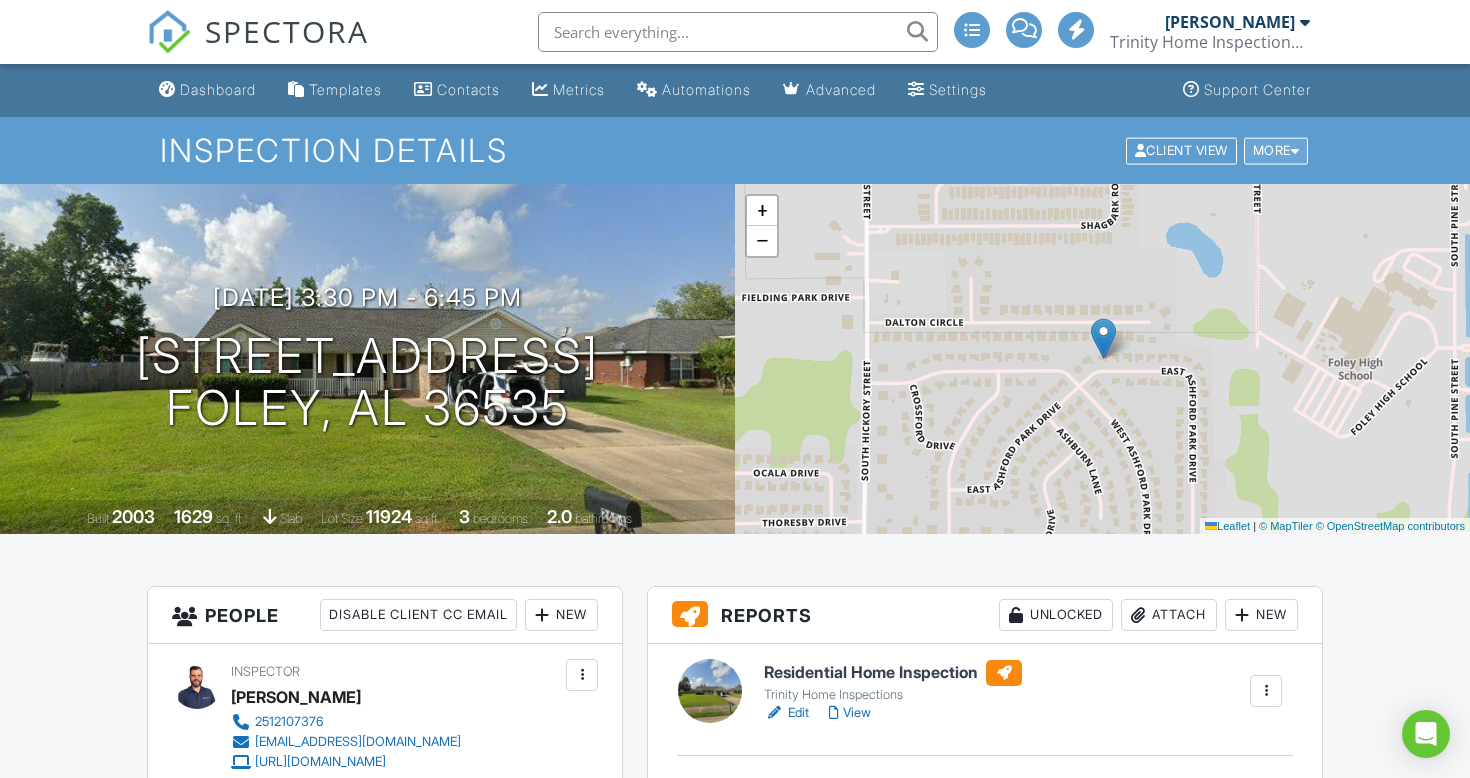 click on "More" at bounding box center [1276, 150] 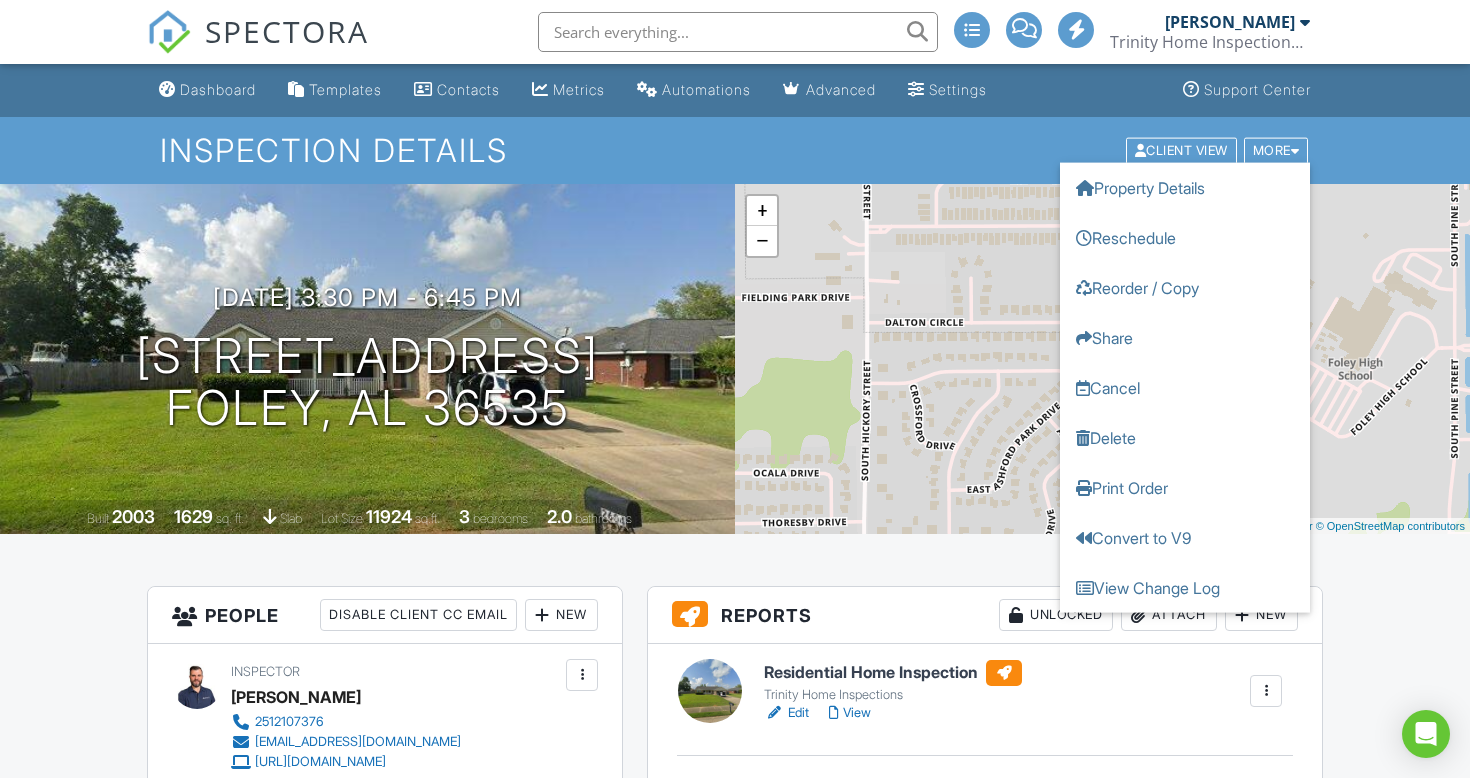 click on "People
Disable Client CC Email
New
Client
Client's Agent
Listing Agent
Add Another Person
Inspector
Matt Cameron
2512107376
info@TrinityInspectionsLLC.com
https://TrinityInspectionsLLC.com
Make Invisible
Mark As Requested
Remove
Update Client
First name
Frank
Last name
LaPore
Email (required)
franklapore@yahoo.com
CC Email
Phone
715-518-3380
Address
City
State
Zip
Tags
Internal notes visible only to the company
Private notes visible only to company admins
Updating the client email address will resend the confirmation email and update all queued automated emails.
Cancel
Save
Confirm client deletion
Cancel
Remove Client" at bounding box center (385, 1606) 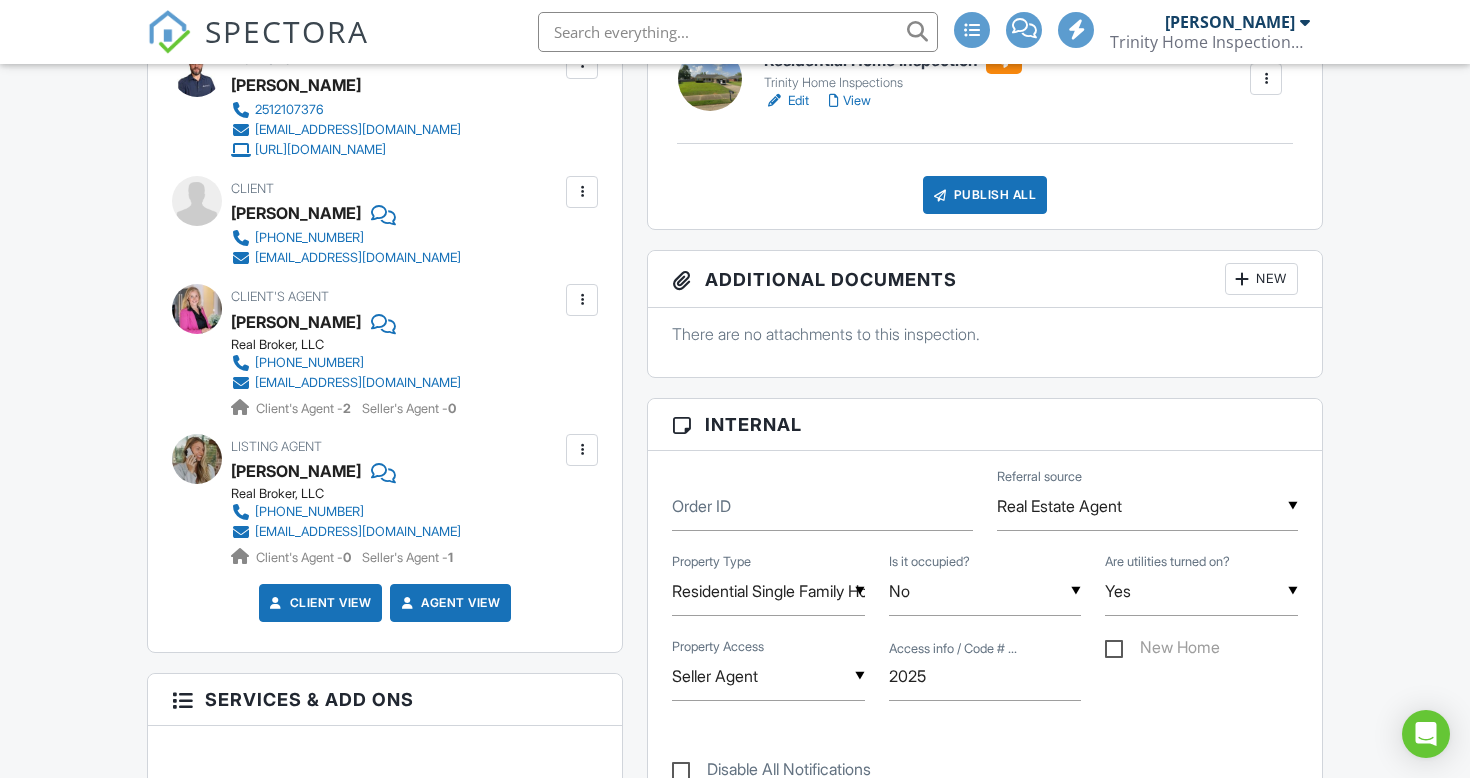 scroll, scrollTop: 538, scrollLeft: 0, axis: vertical 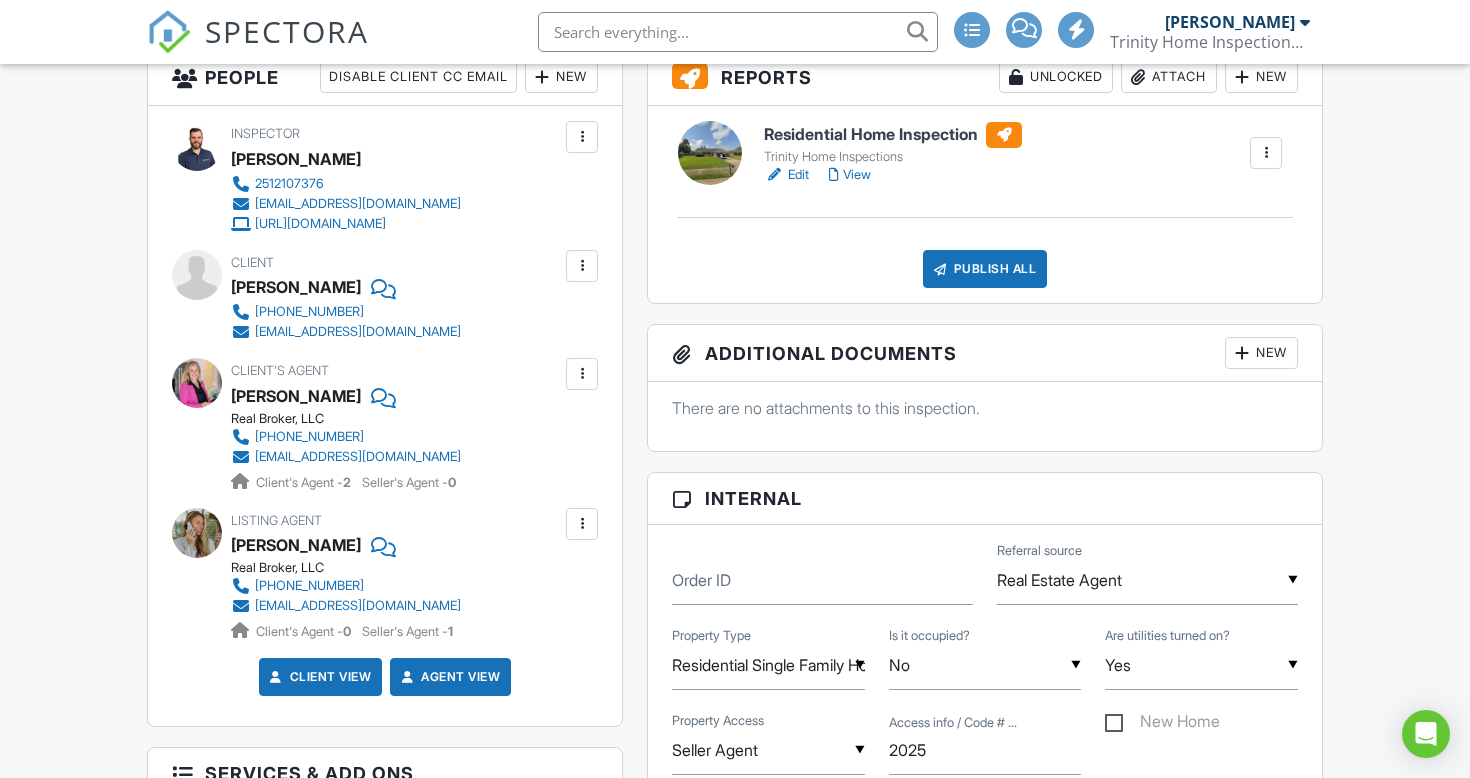 click at bounding box center [381, 396] 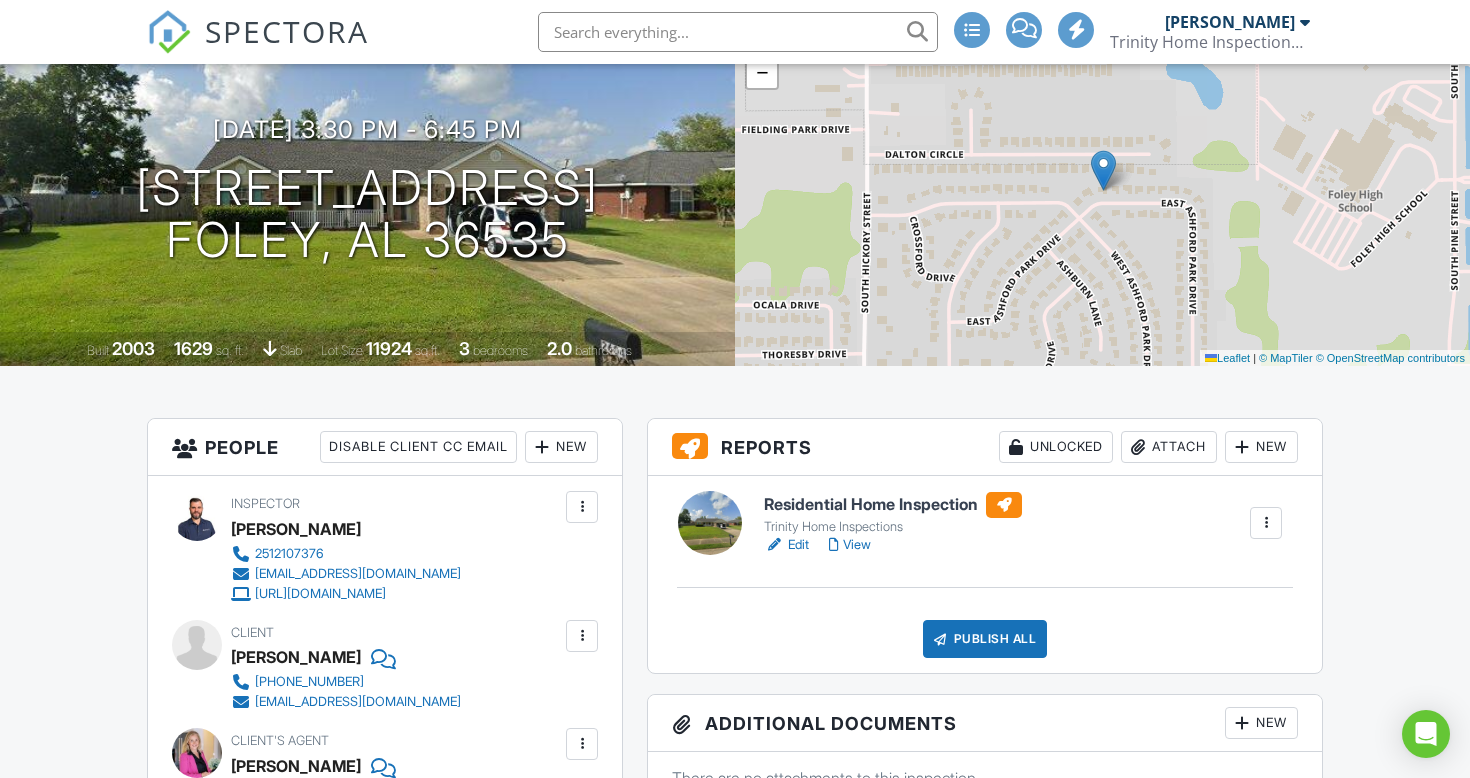 scroll, scrollTop: 0, scrollLeft: 0, axis: both 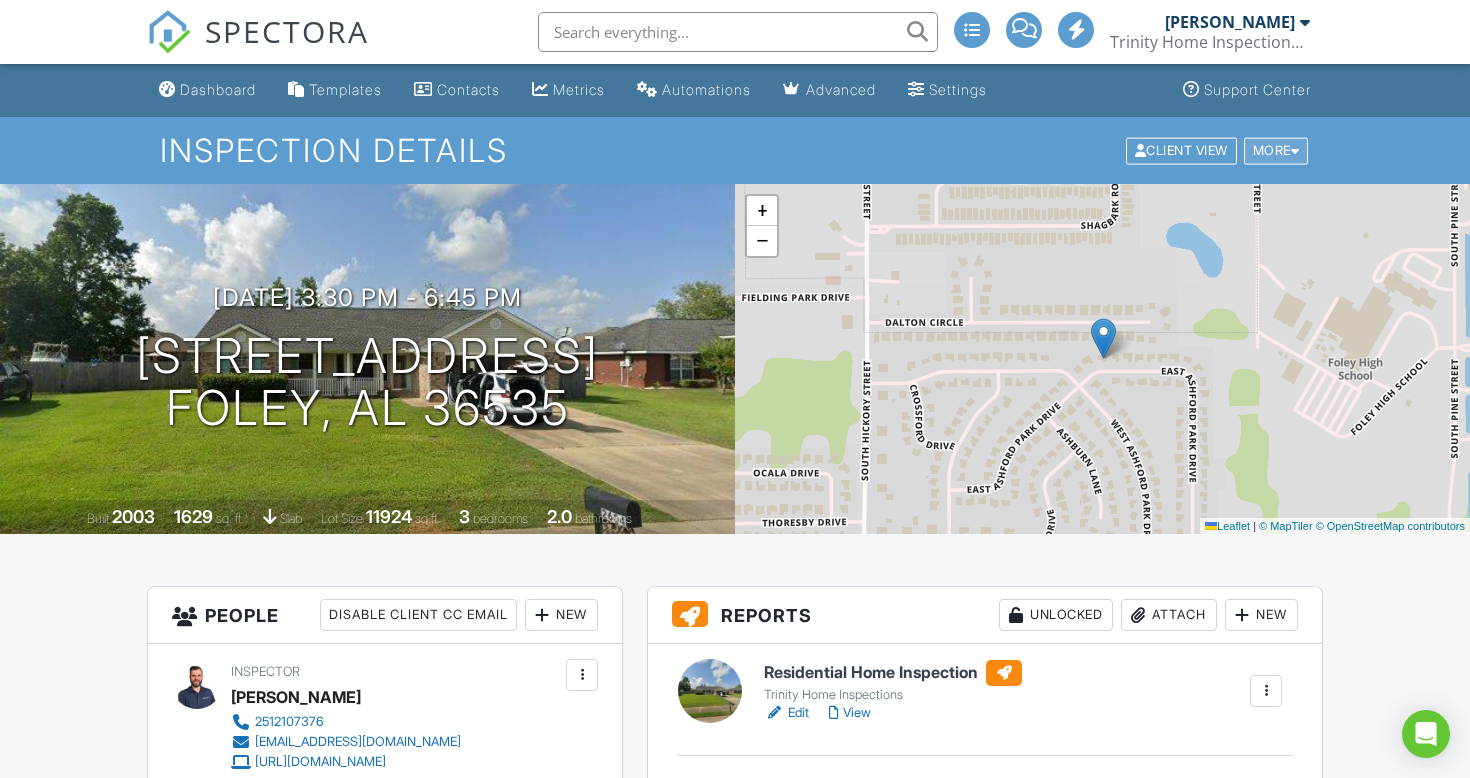click on "More" at bounding box center [1276, 150] 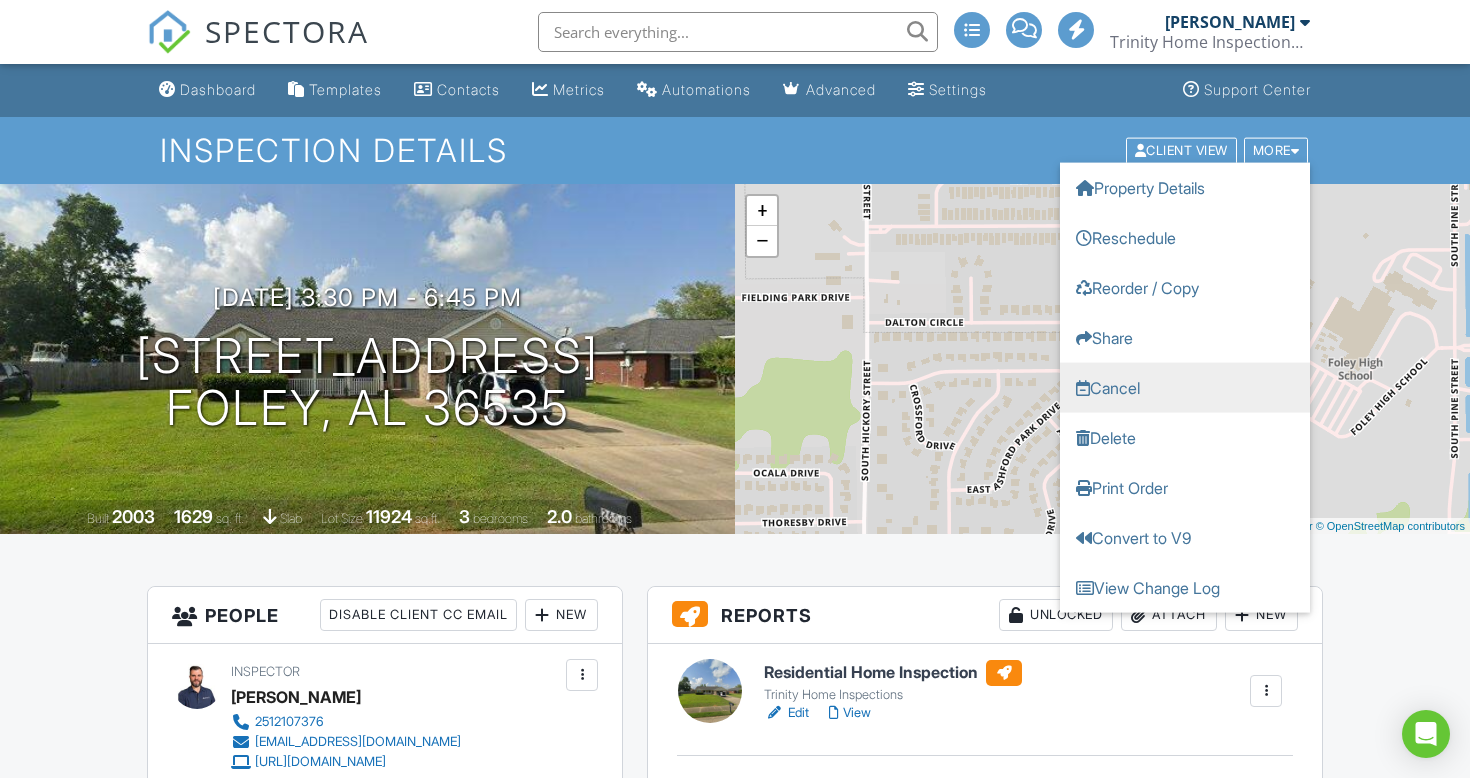 click on "Cancel" at bounding box center [1185, 387] 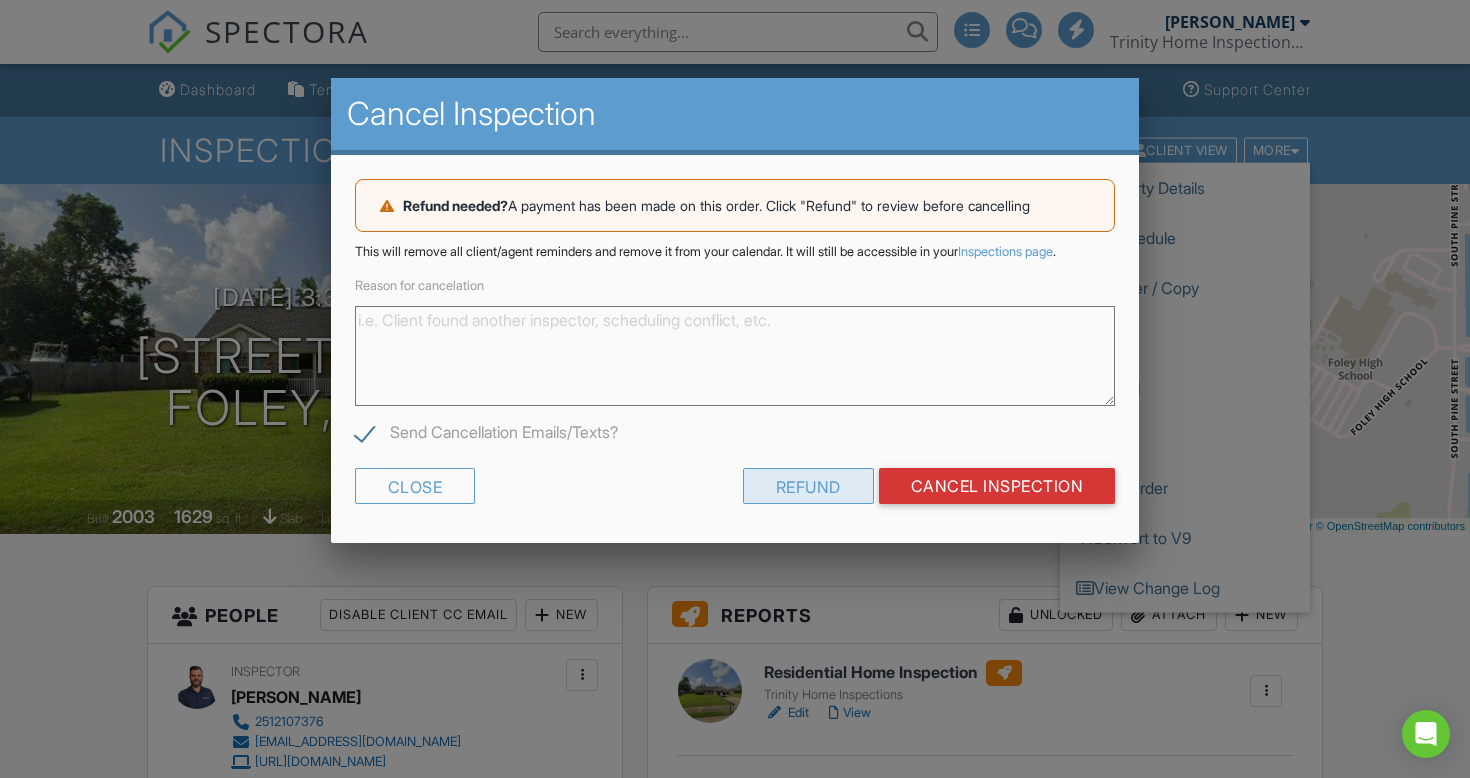 click on "Refund" at bounding box center (808, 486) 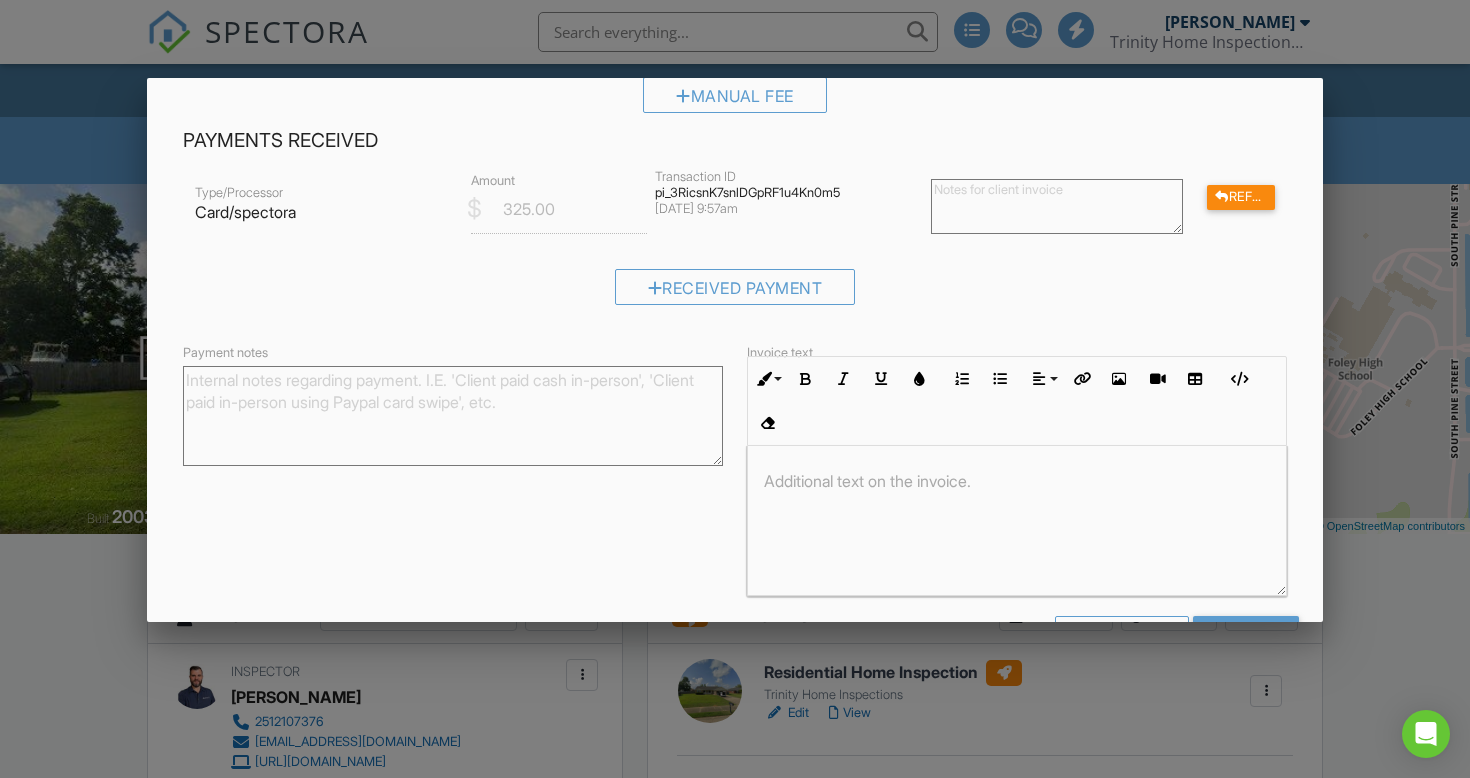scroll, scrollTop: 247, scrollLeft: 0, axis: vertical 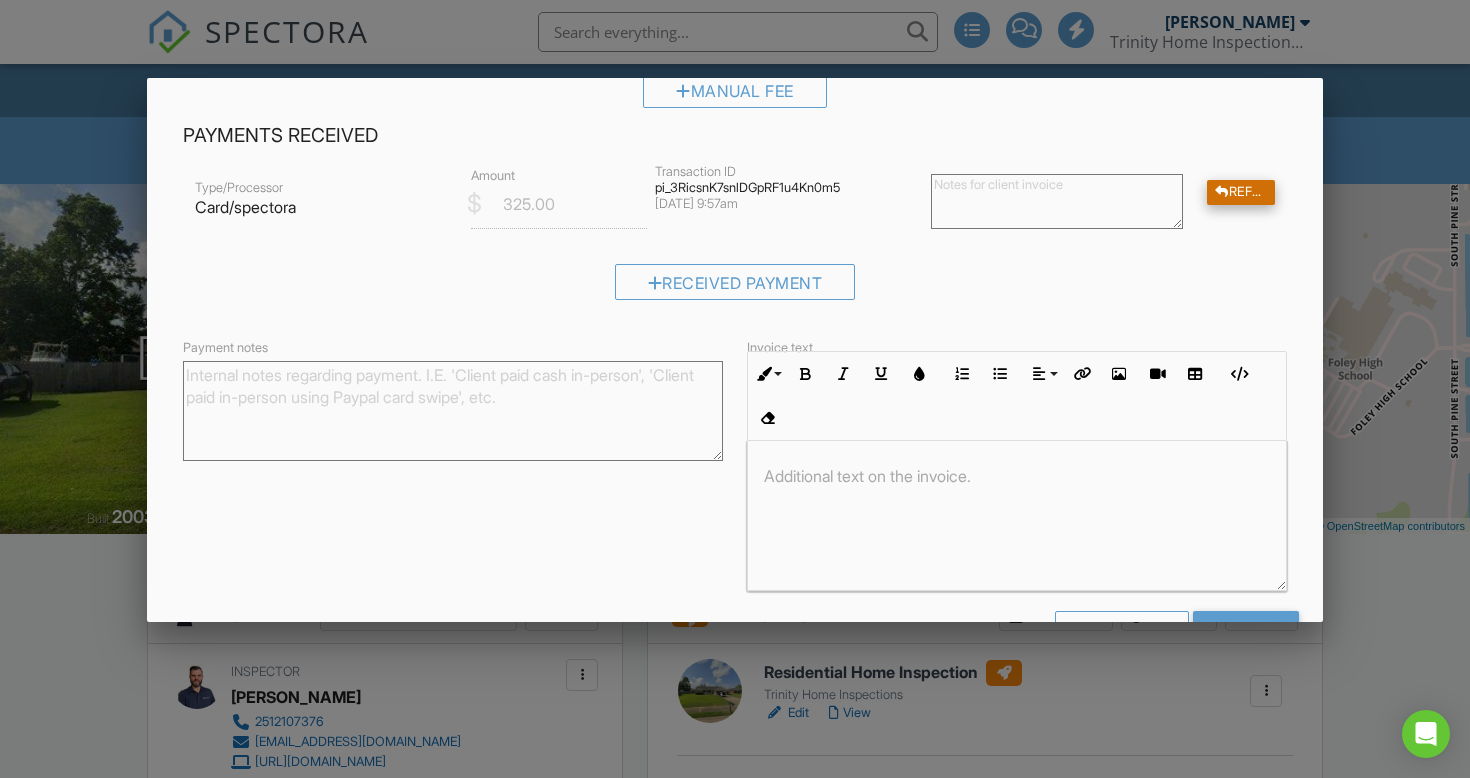 click on "Refund" at bounding box center (1241, 192) 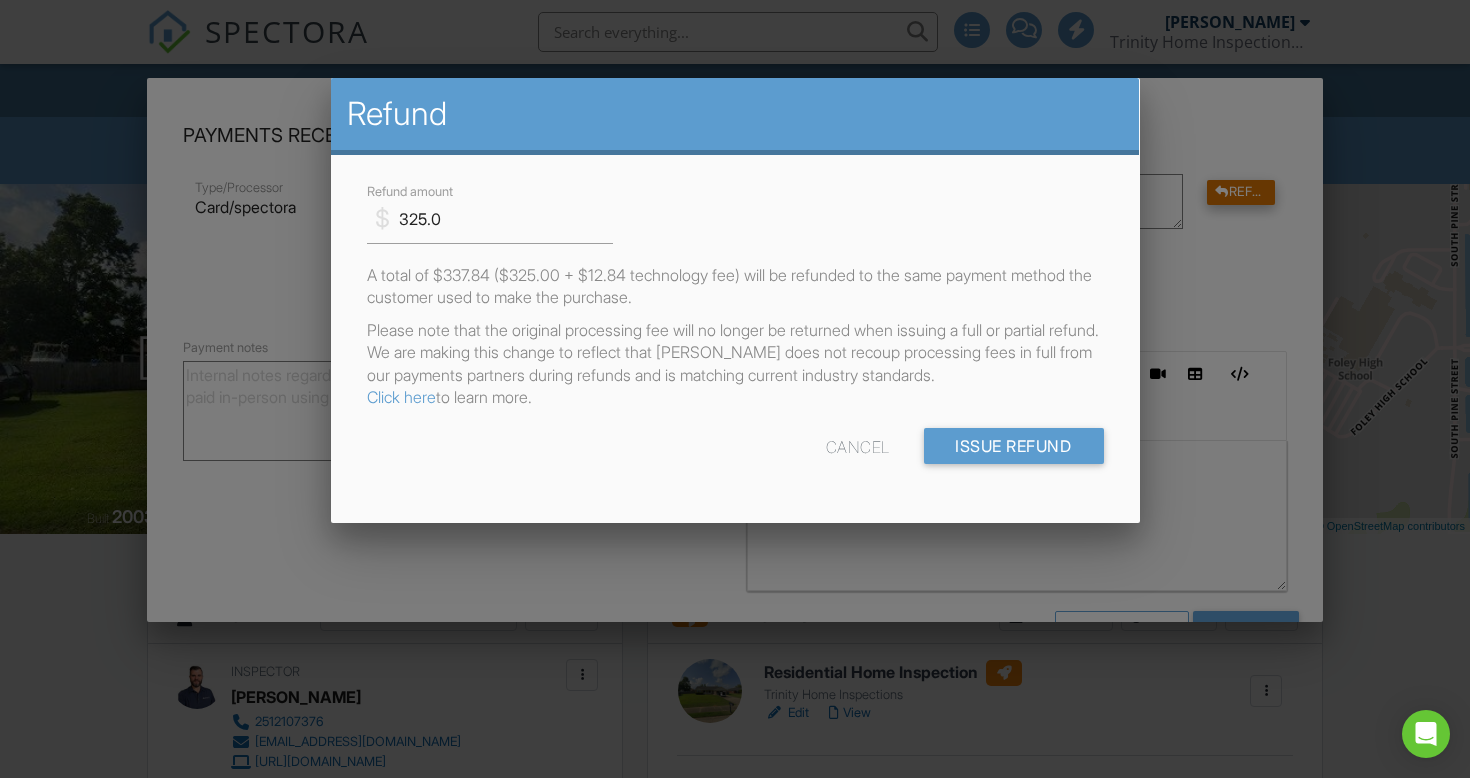 scroll, scrollTop: 0, scrollLeft: 0, axis: both 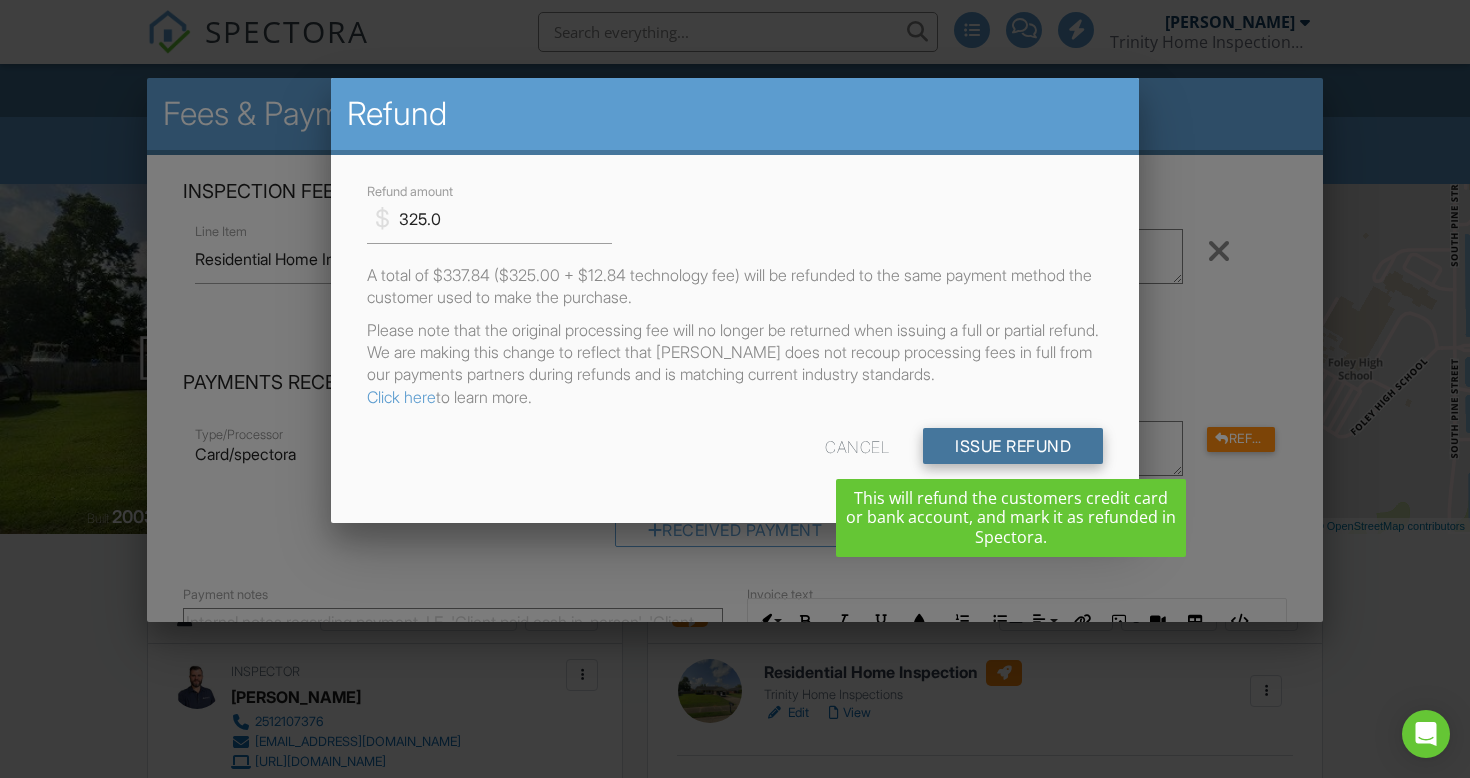 click on "Issue Refund" at bounding box center (1013, 446) 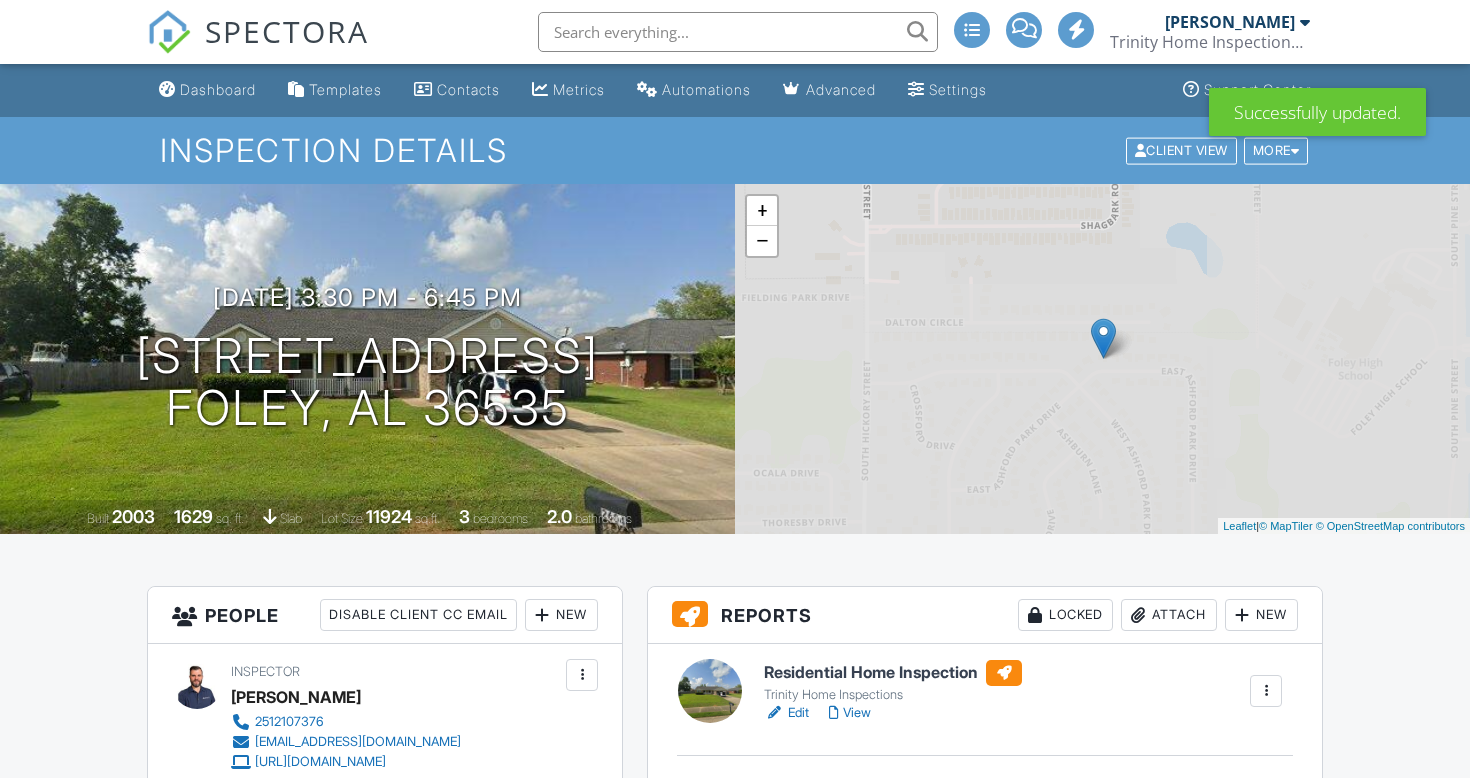 scroll, scrollTop: 0, scrollLeft: 0, axis: both 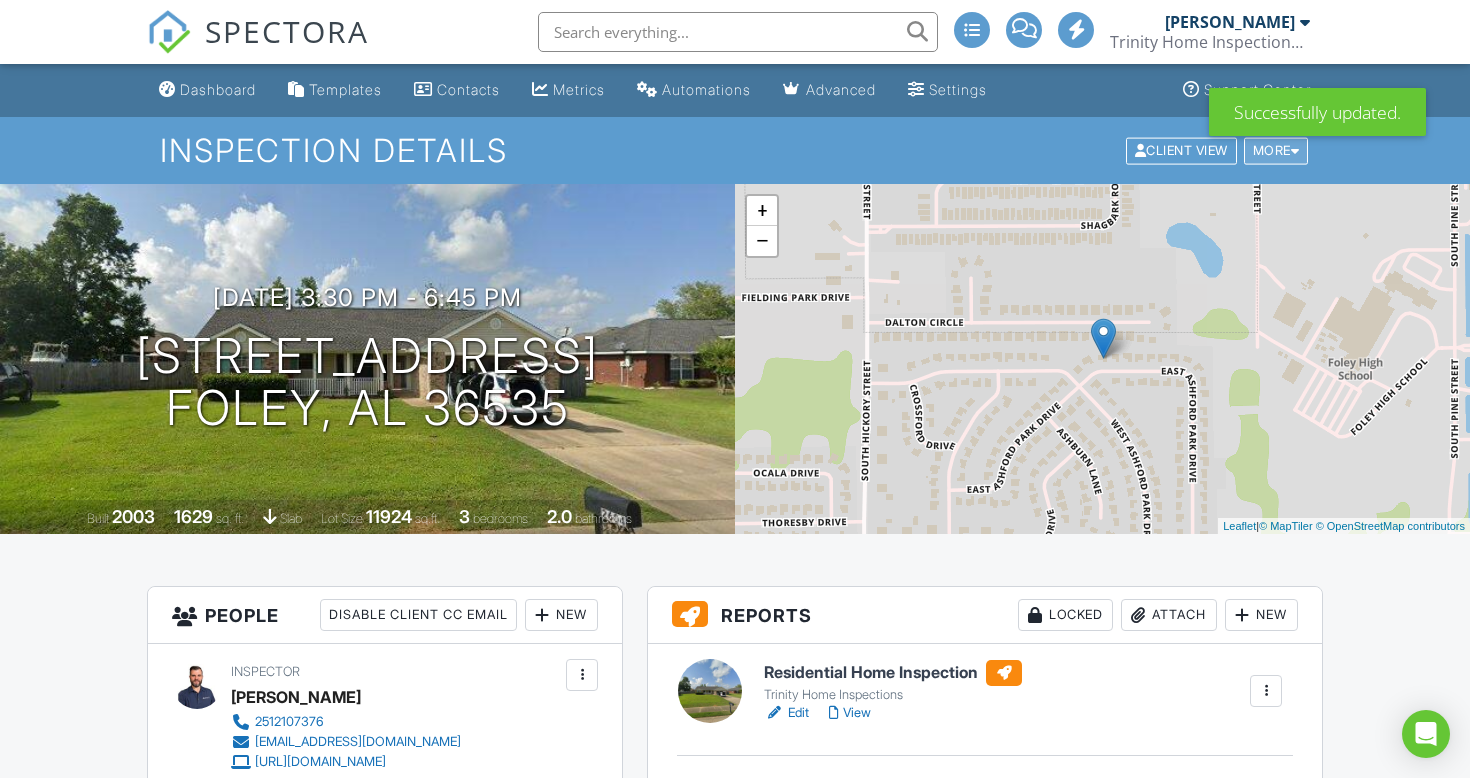 click at bounding box center [1295, 150] 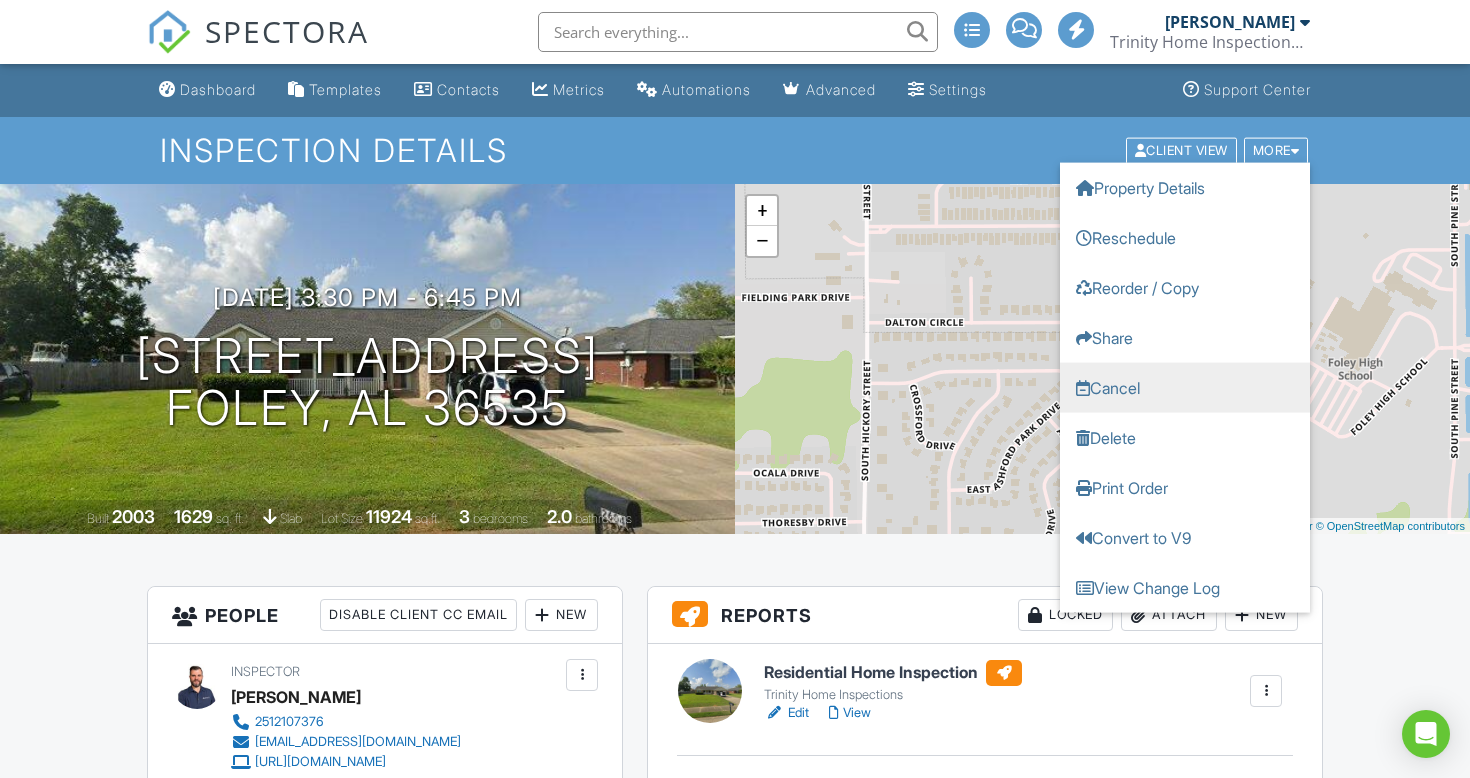 click on "Cancel" at bounding box center (1185, 387) 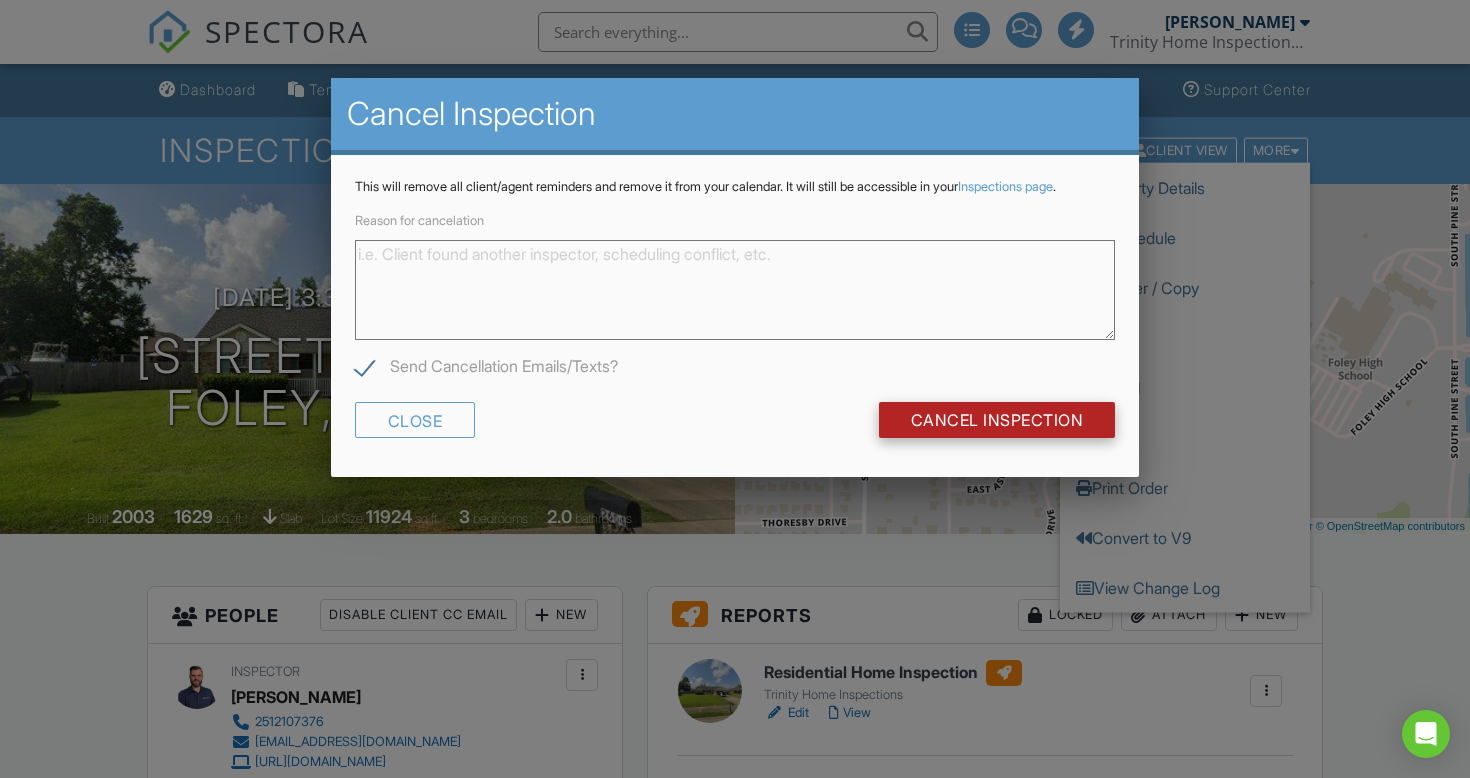 click on "Cancel Inspection" at bounding box center [997, 420] 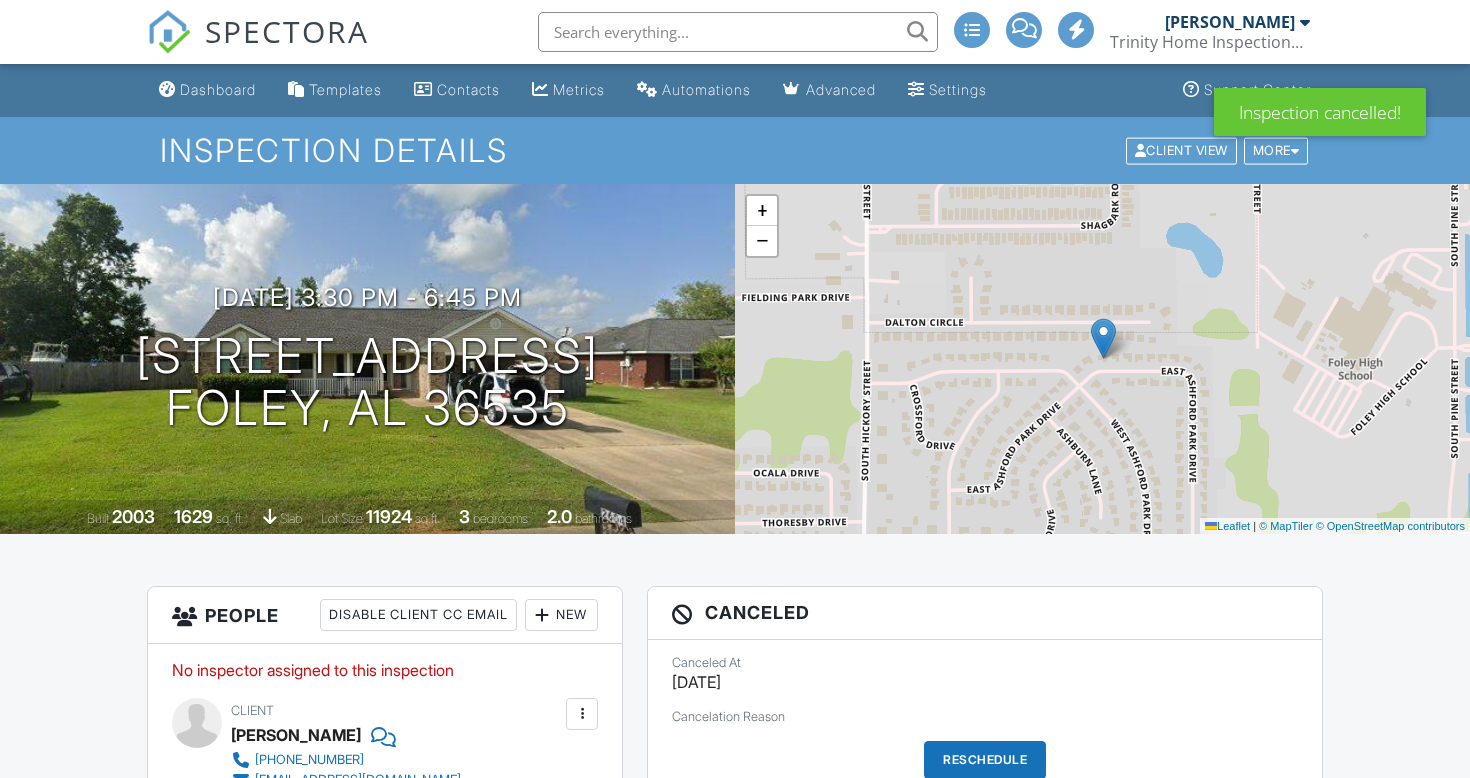 scroll, scrollTop: 283, scrollLeft: 0, axis: vertical 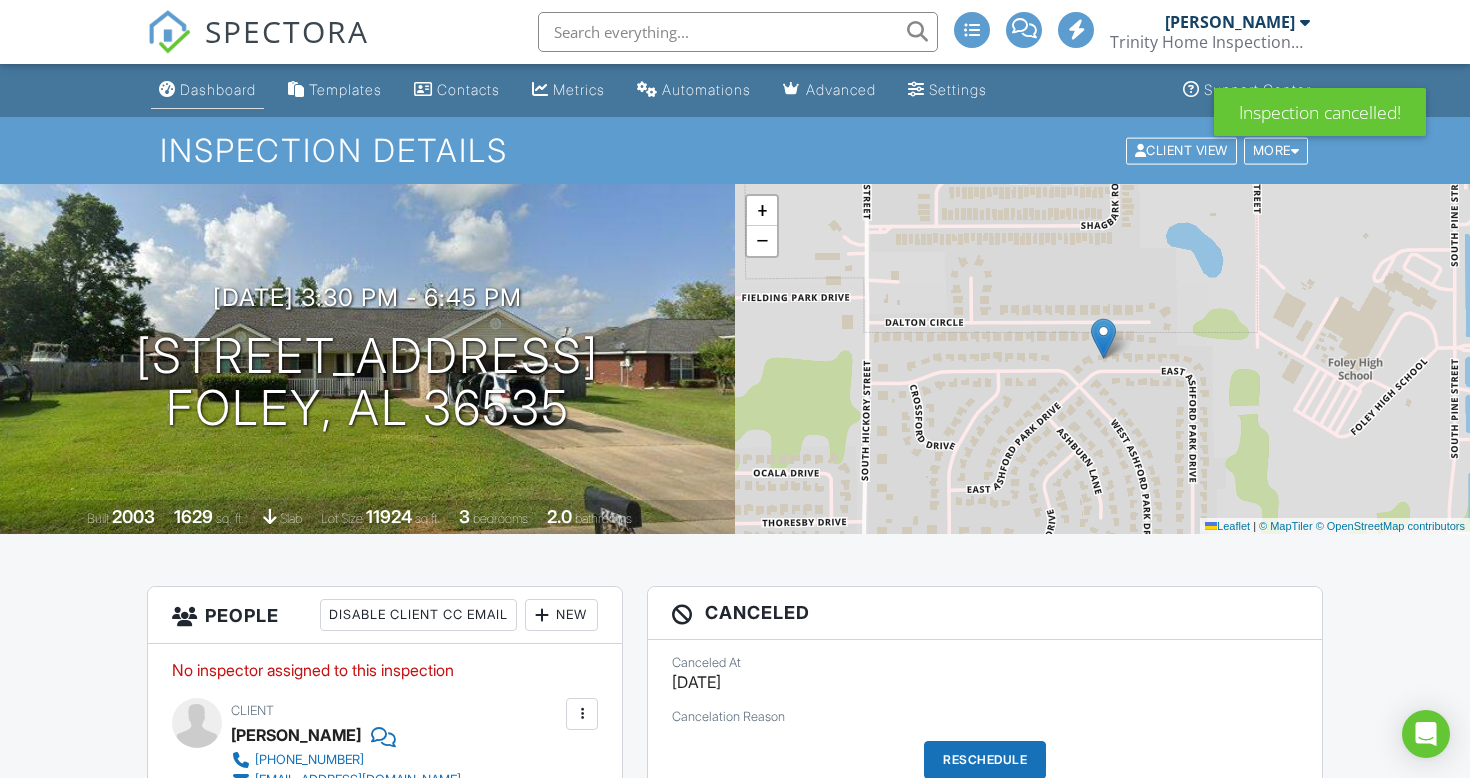 click on "Dashboard" at bounding box center [207, 90] 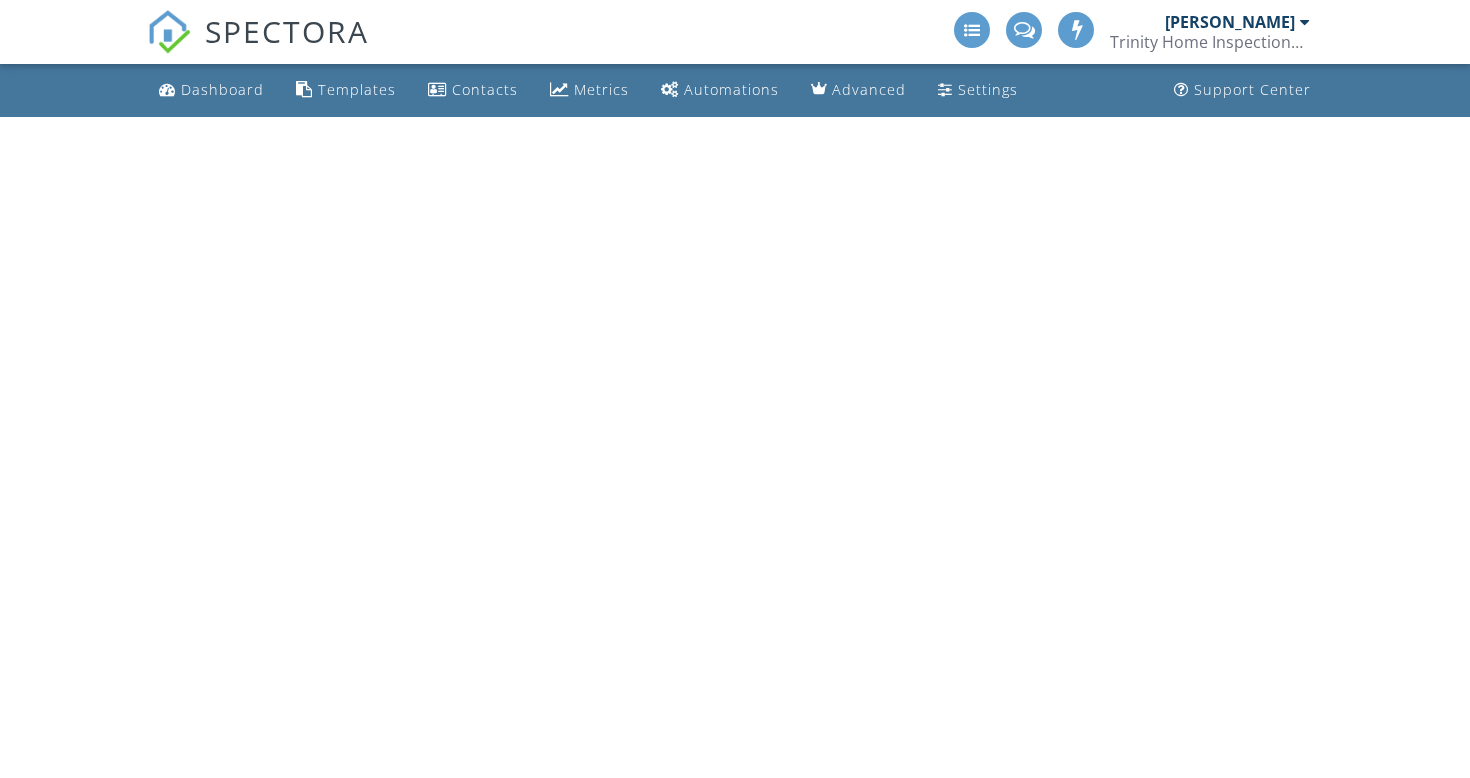 scroll, scrollTop: 0, scrollLeft: 0, axis: both 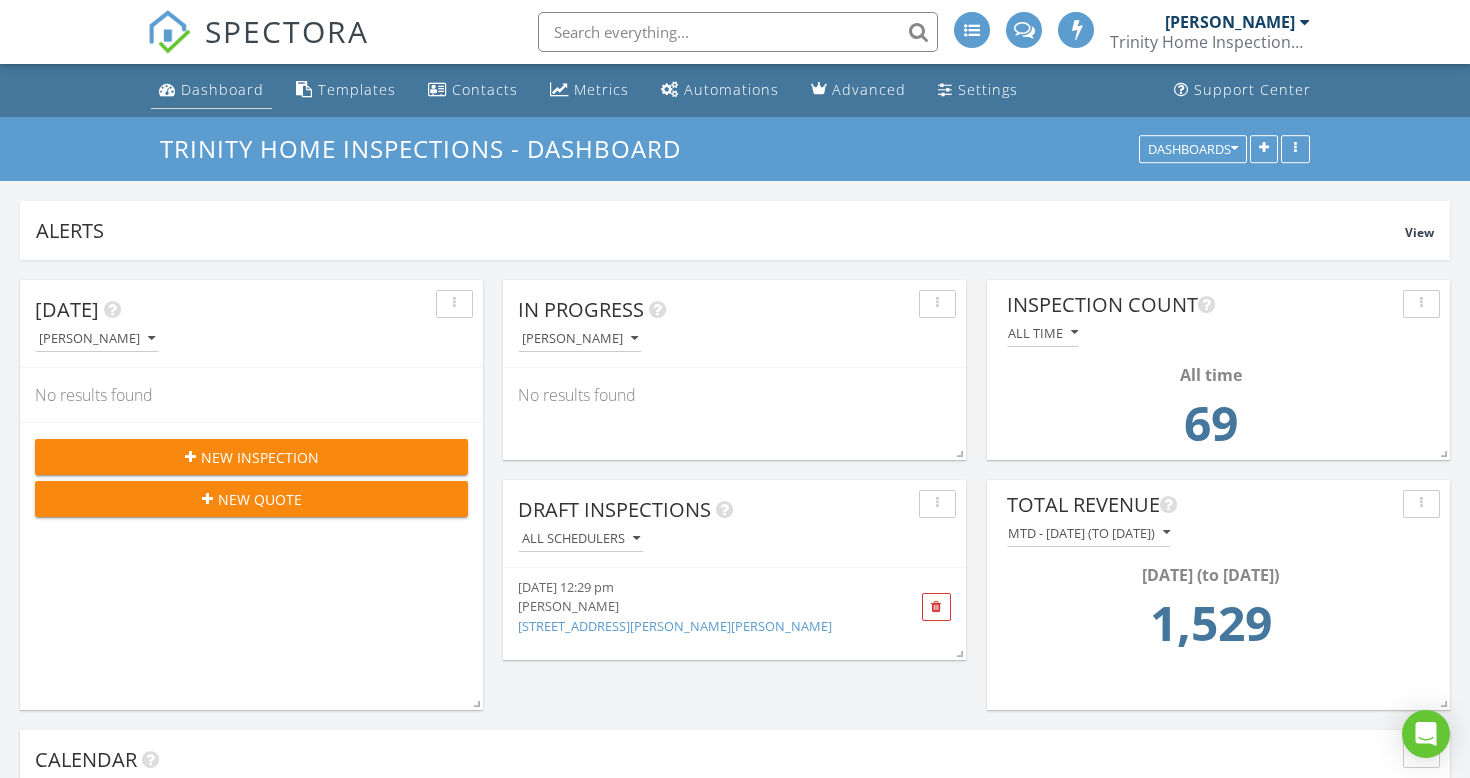 click on "Dashboard" at bounding box center (211, 90) 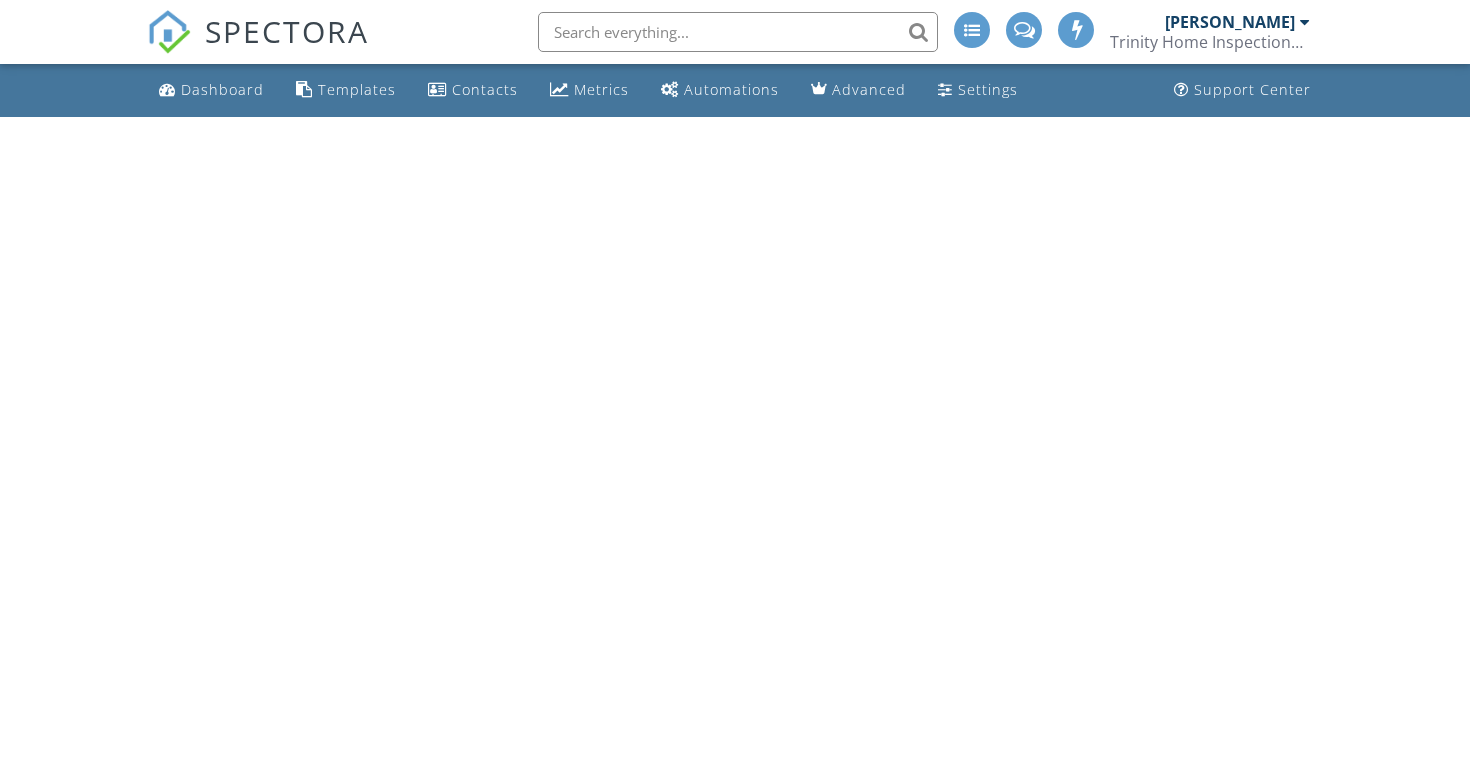 scroll, scrollTop: 0, scrollLeft: 0, axis: both 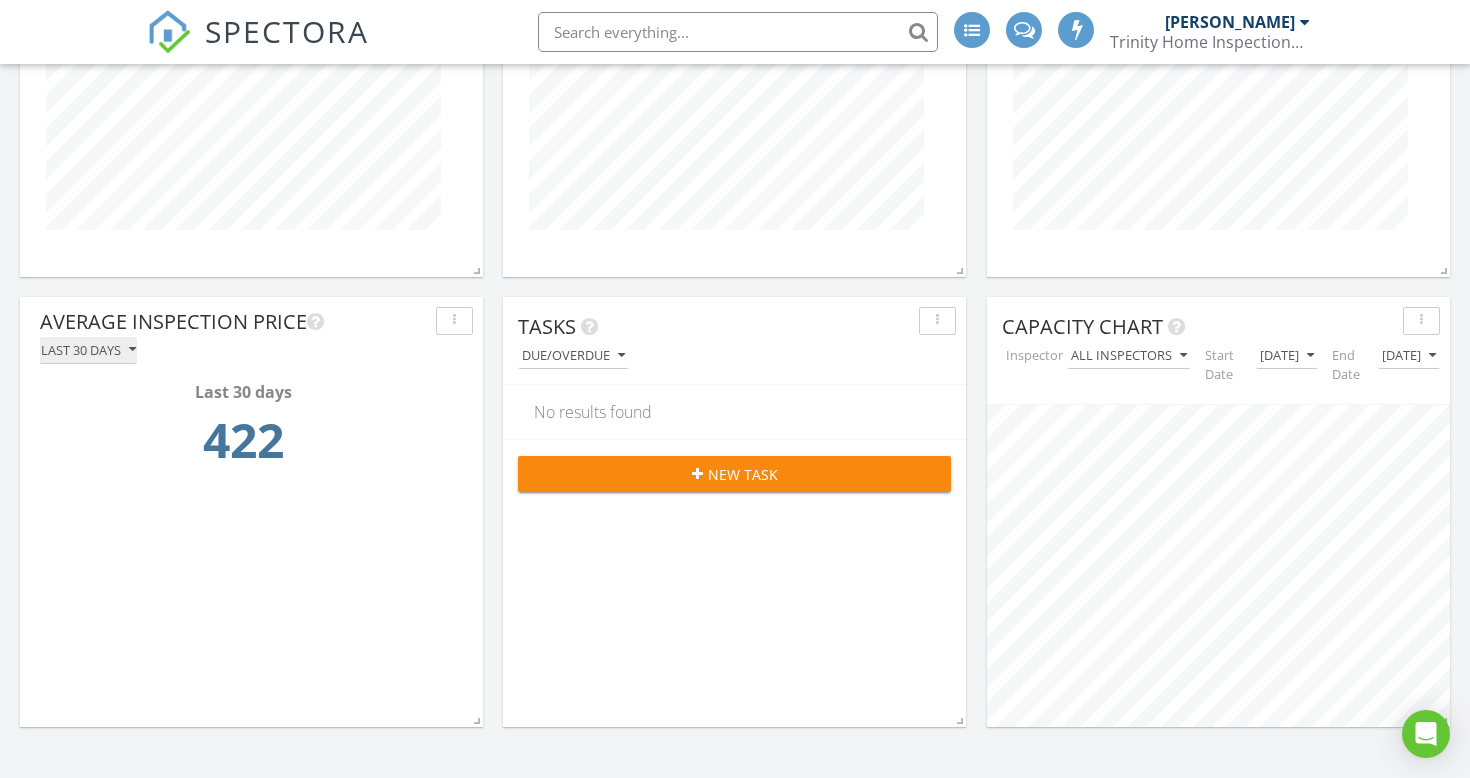 click on "Last 30 days" at bounding box center [88, 350] 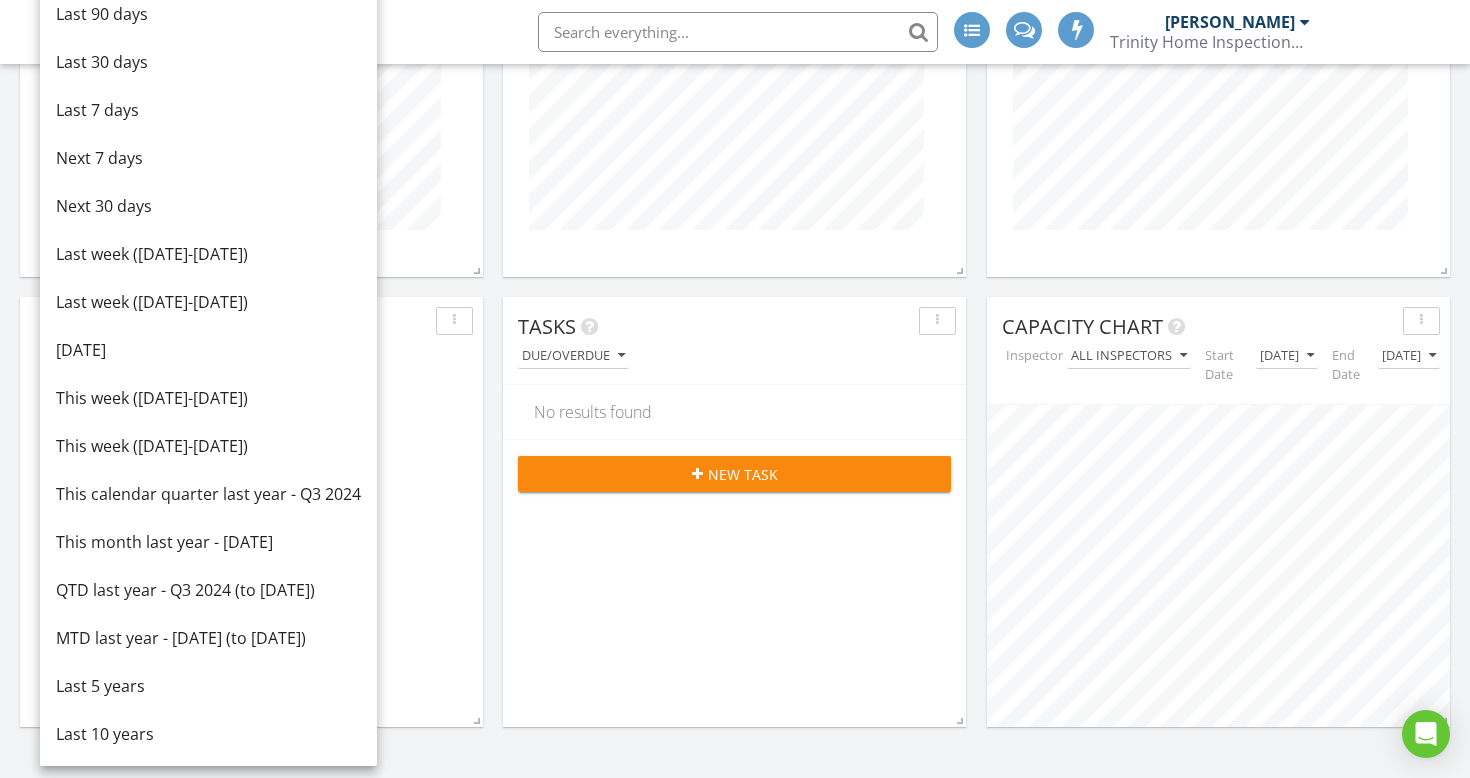 click on "422" at bounding box center (243, 446) 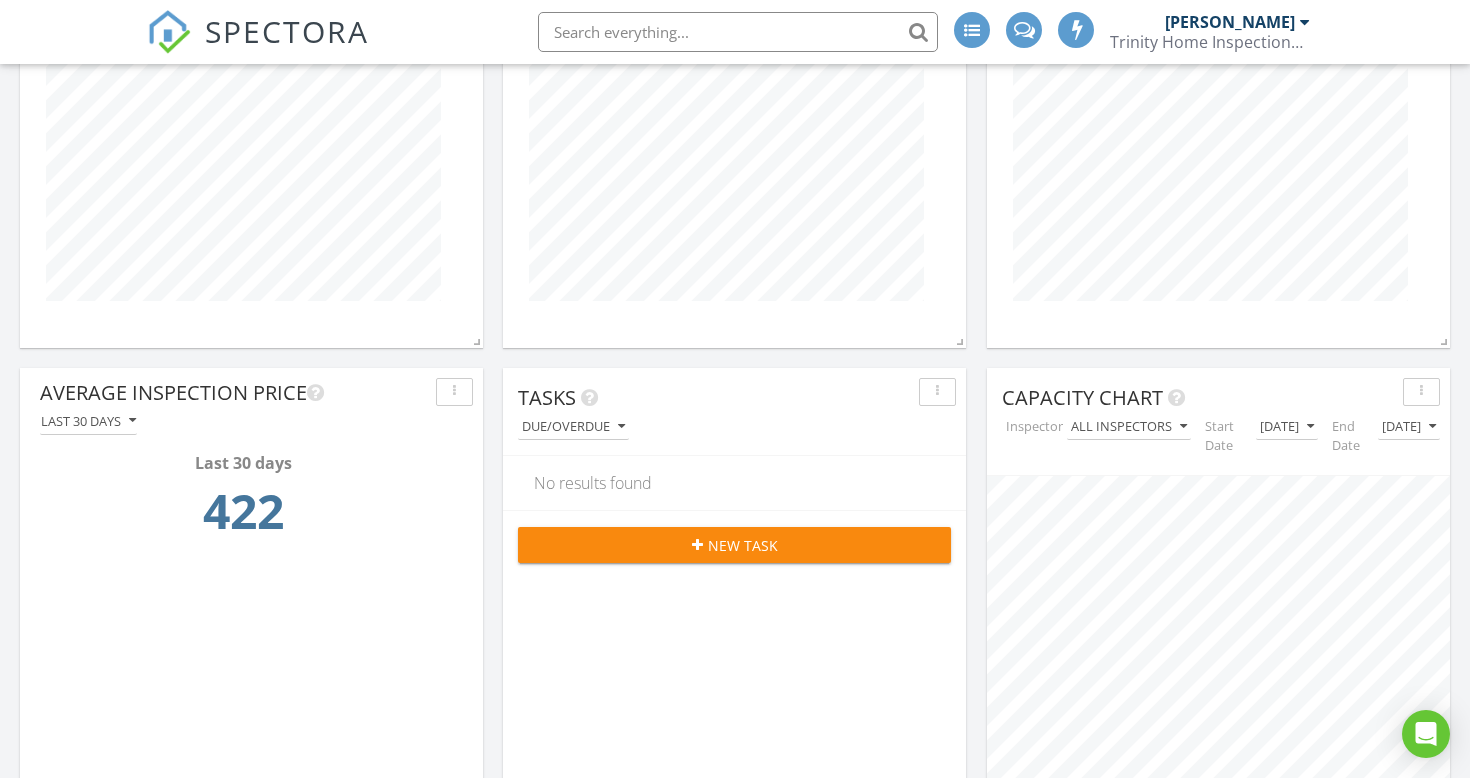 scroll, scrollTop: 1759, scrollLeft: 0, axis: vertical 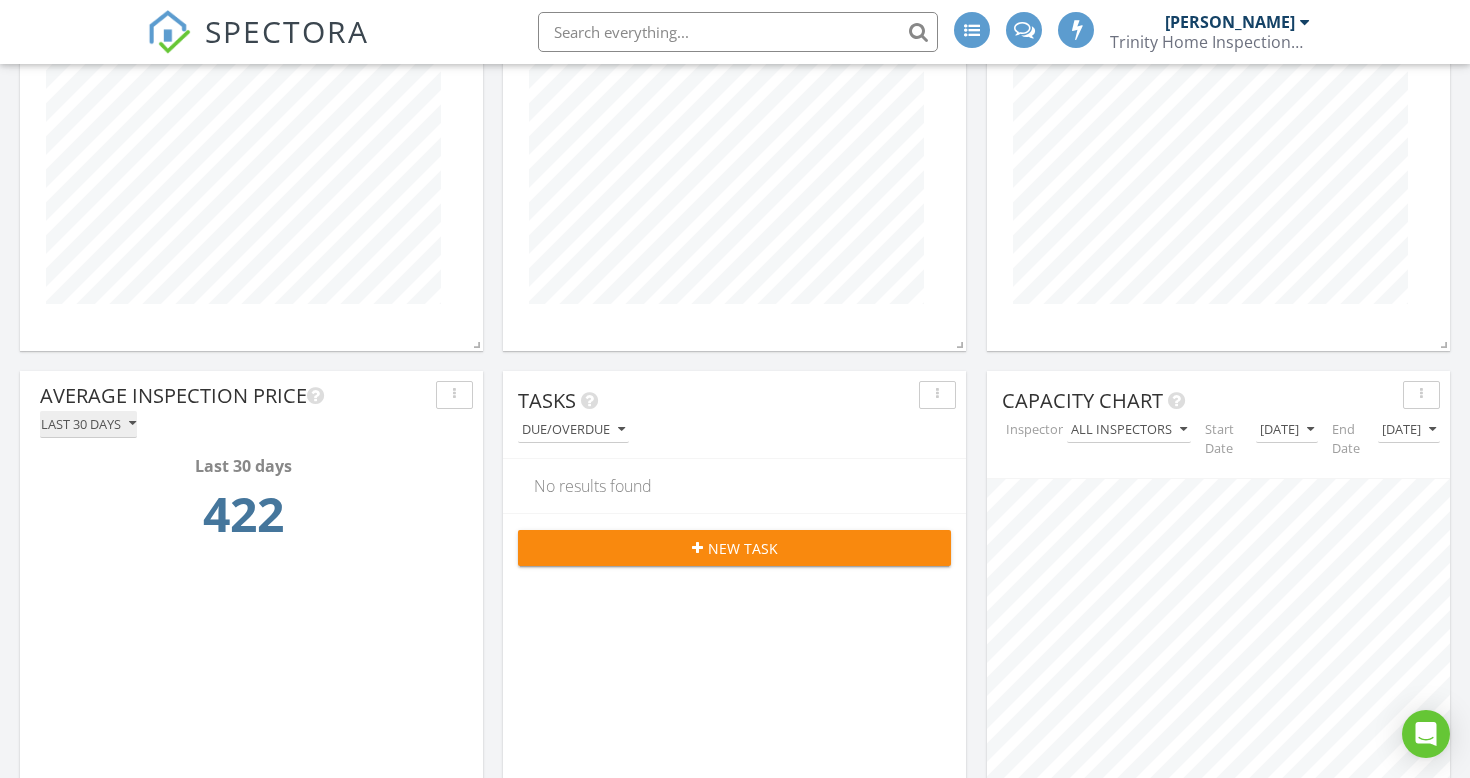 click on "Last 30 days" at bounding box center (88, 424) 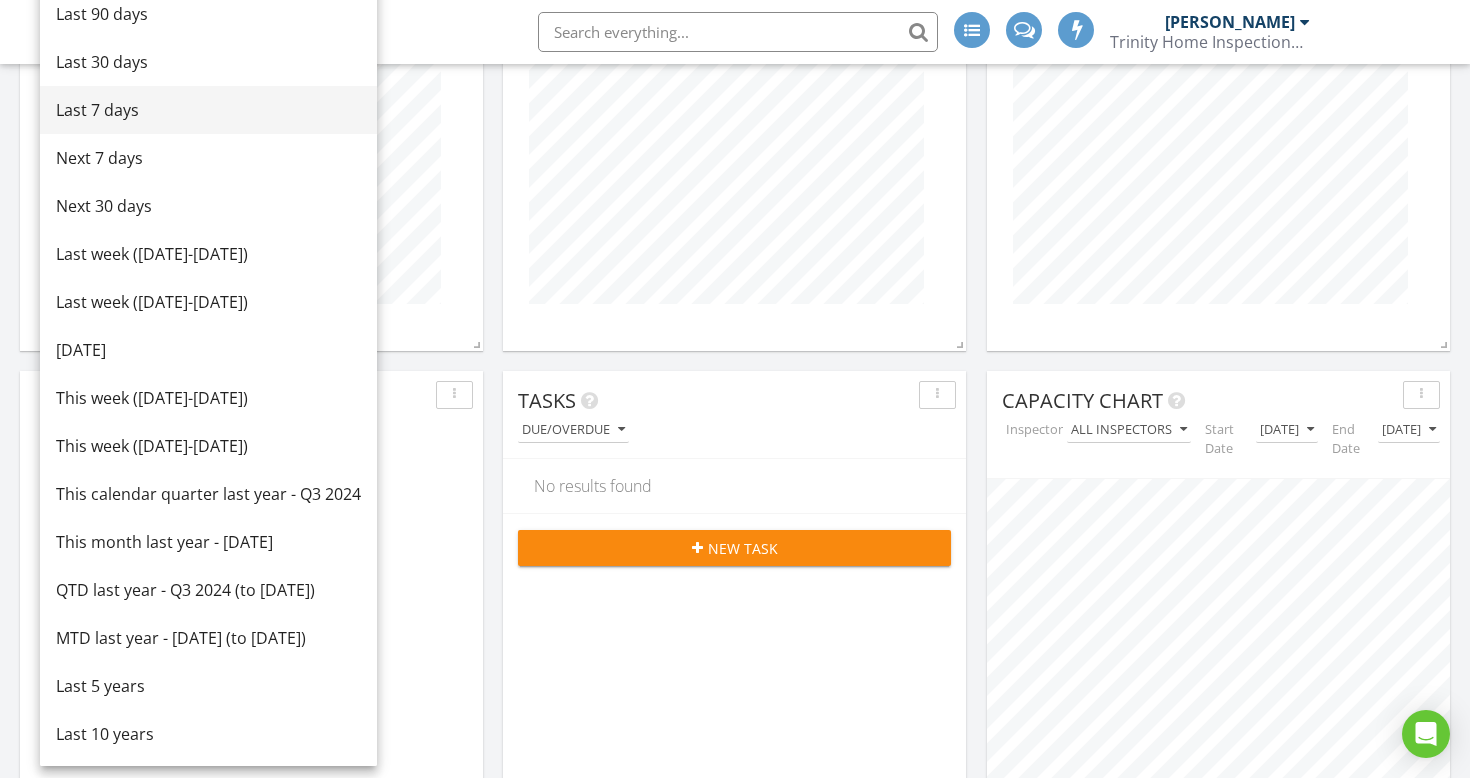 click on "Last 7 days" at bounding box center (208, 110) 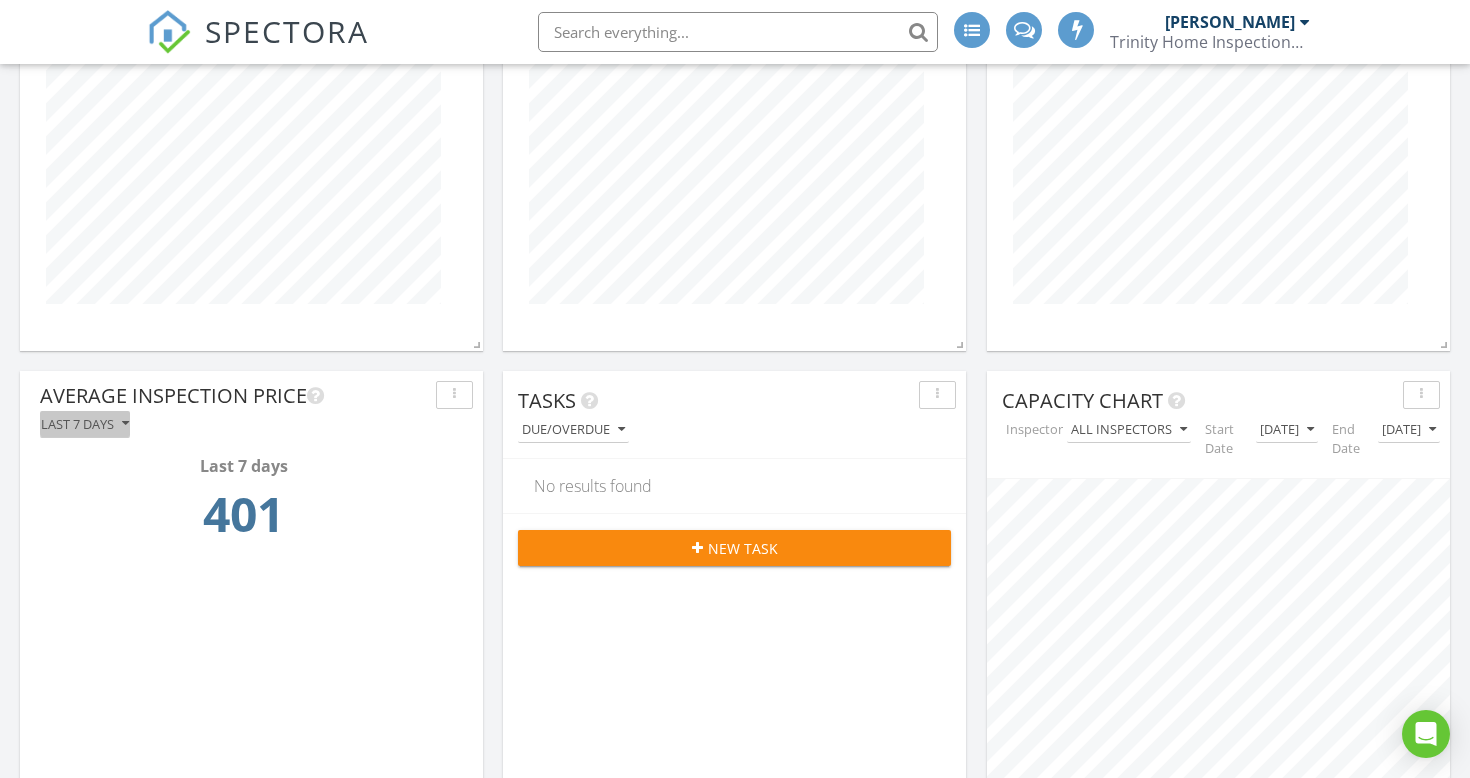 click on "Last 7 days" at bounding box center [85, 424] 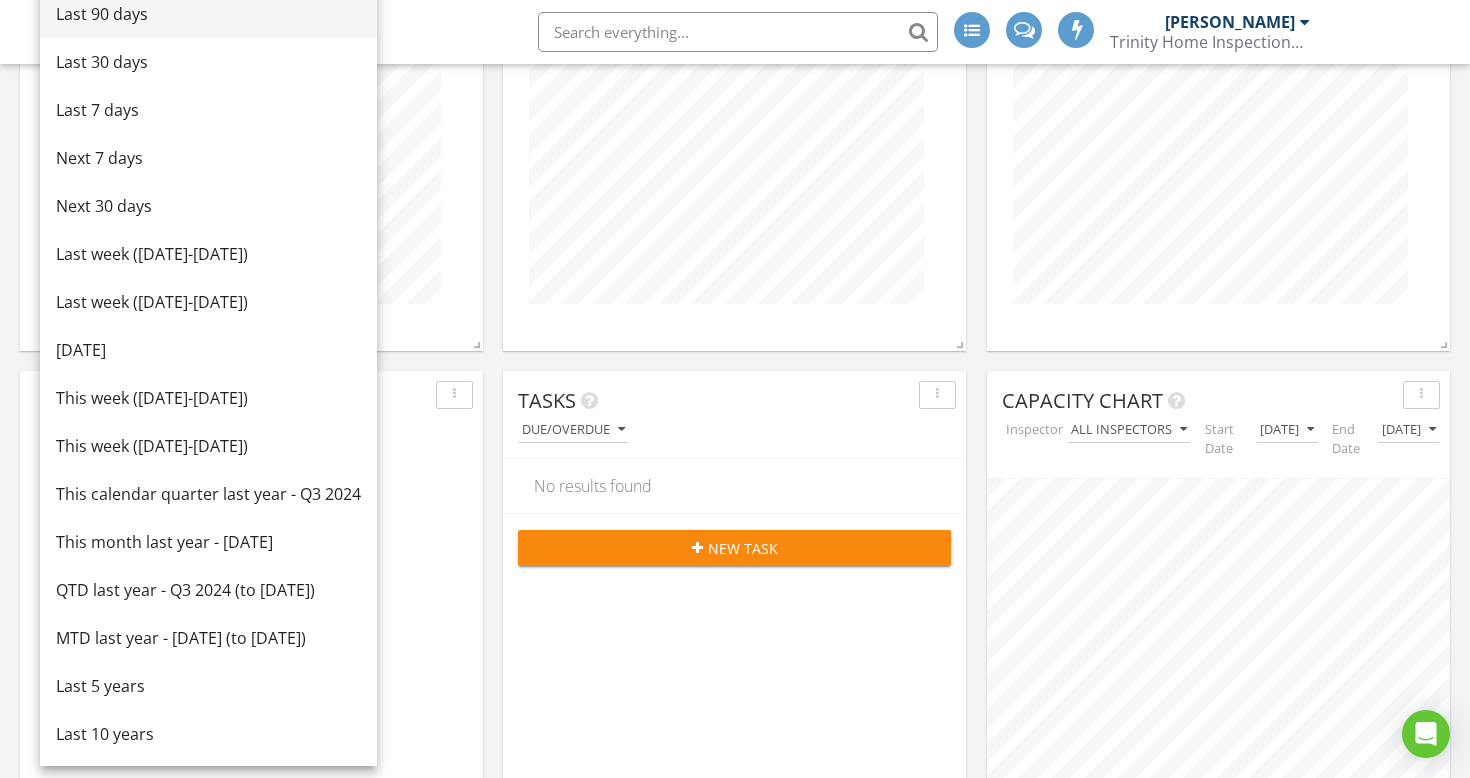 click on "Last 90 days" at bounding box center [208, 14] 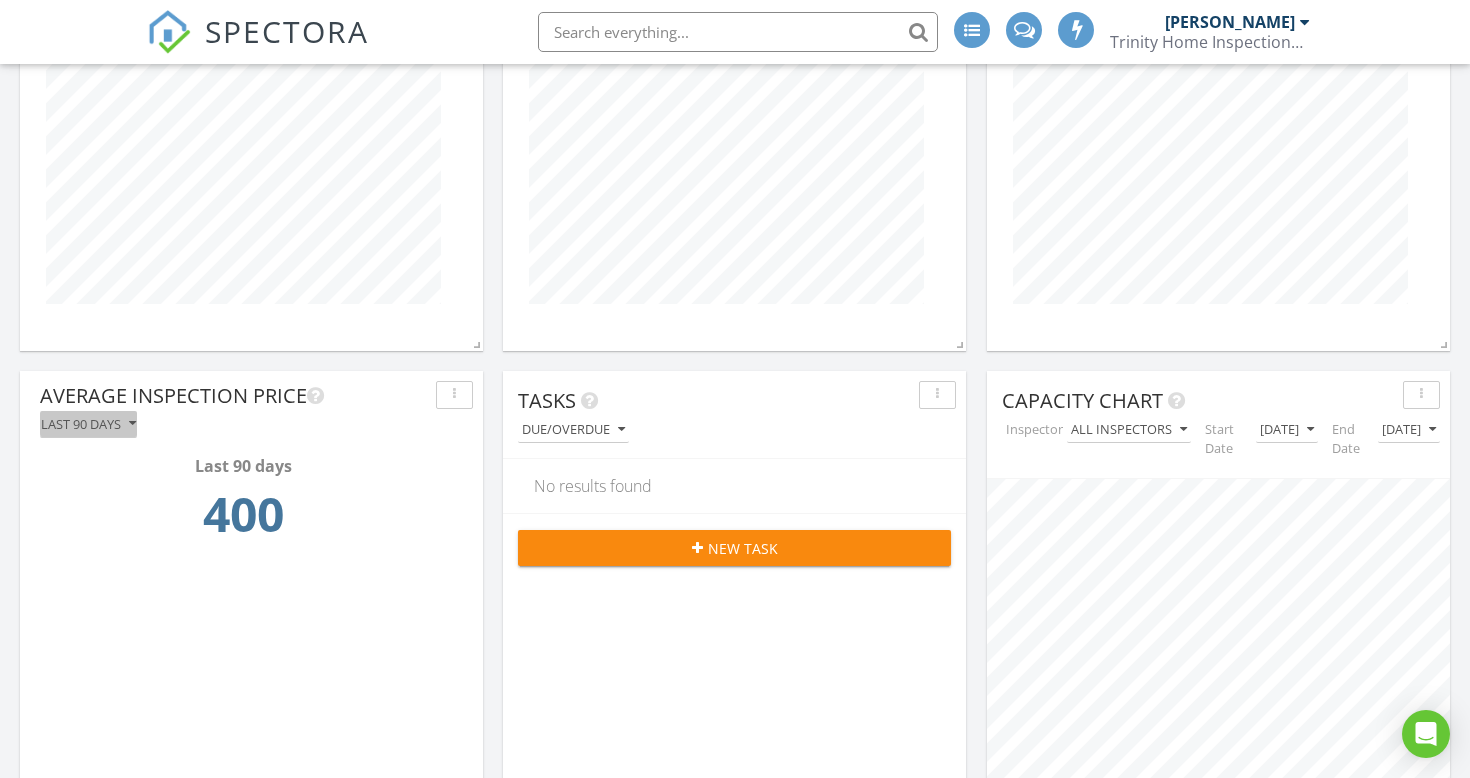 click on "Last 90 days" at bounding box center (88, 424) 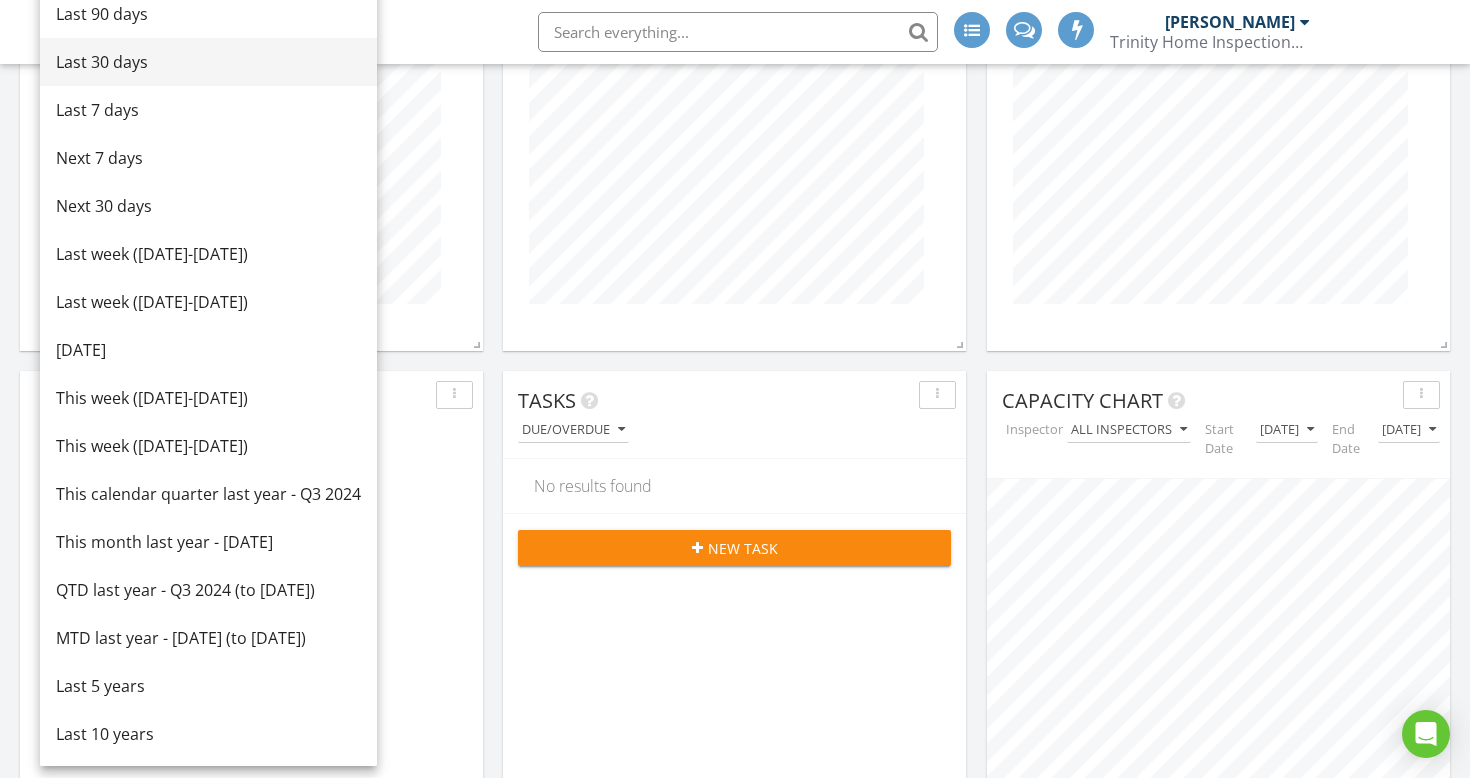 click on "Last 30 days" at bounding box center [208, 62] 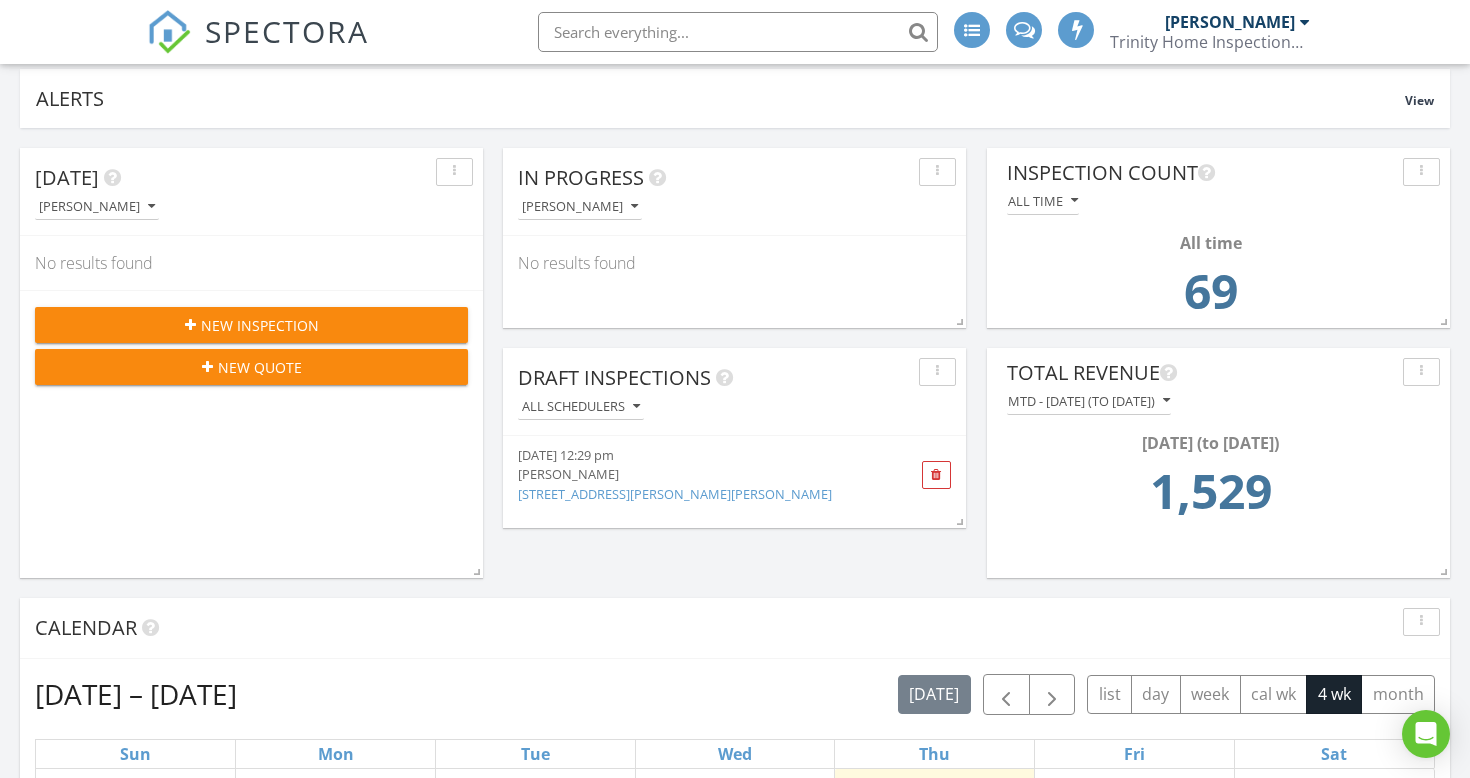 scroll, scrollTop: 0, scrollLeft: 0, axis: both 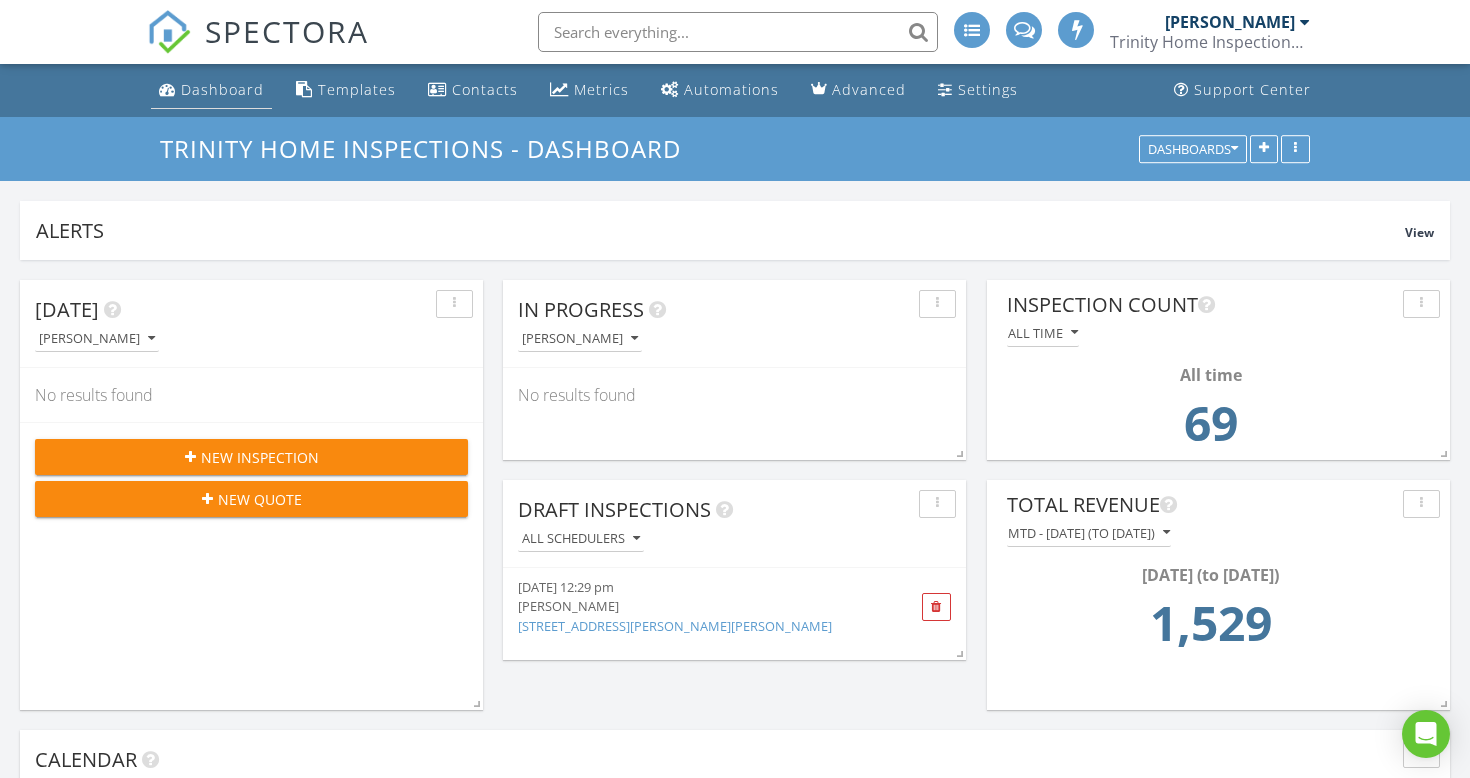 click on "Dashboard" at bounding box center [222, 89] 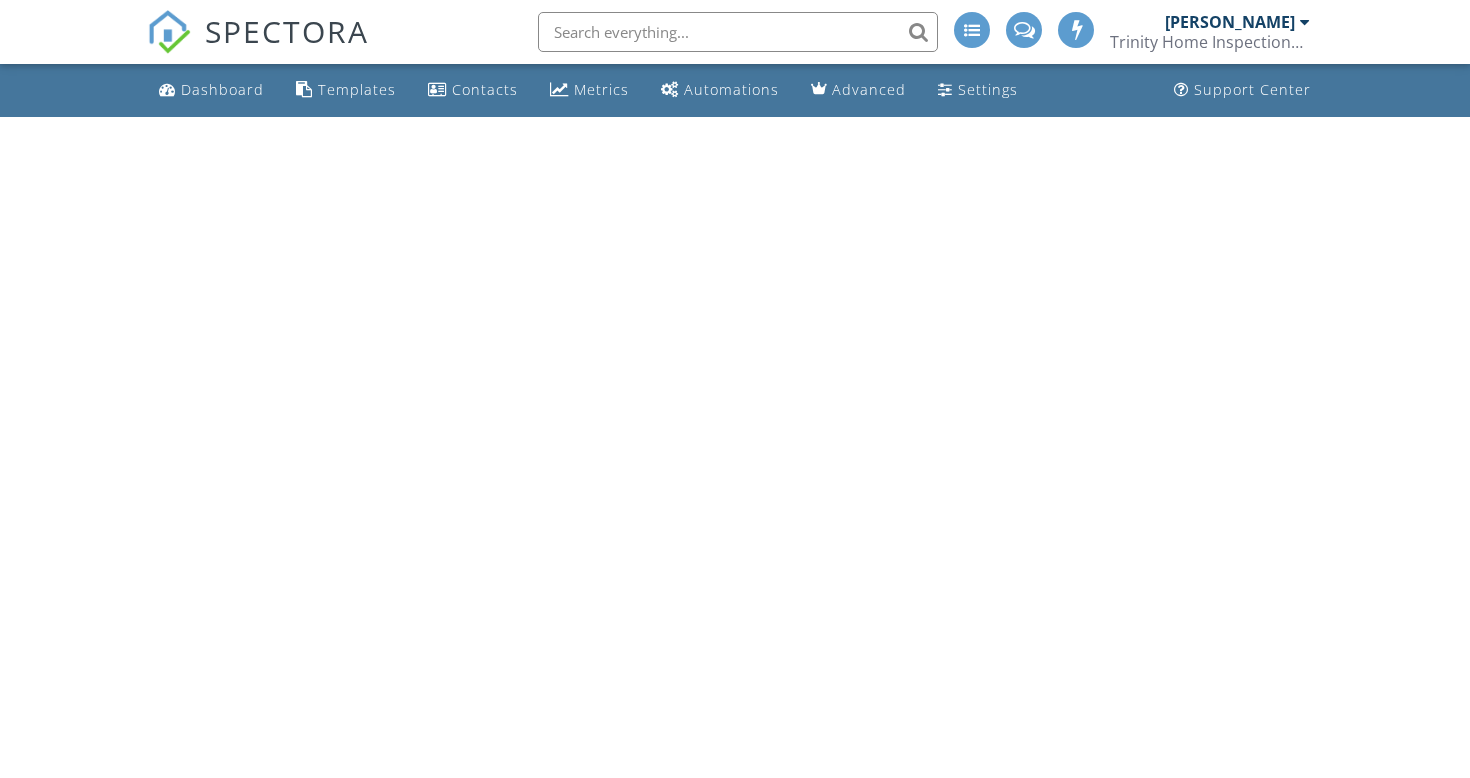 scroll, scrollTop: 0, scrollLeft: 0, axis: both 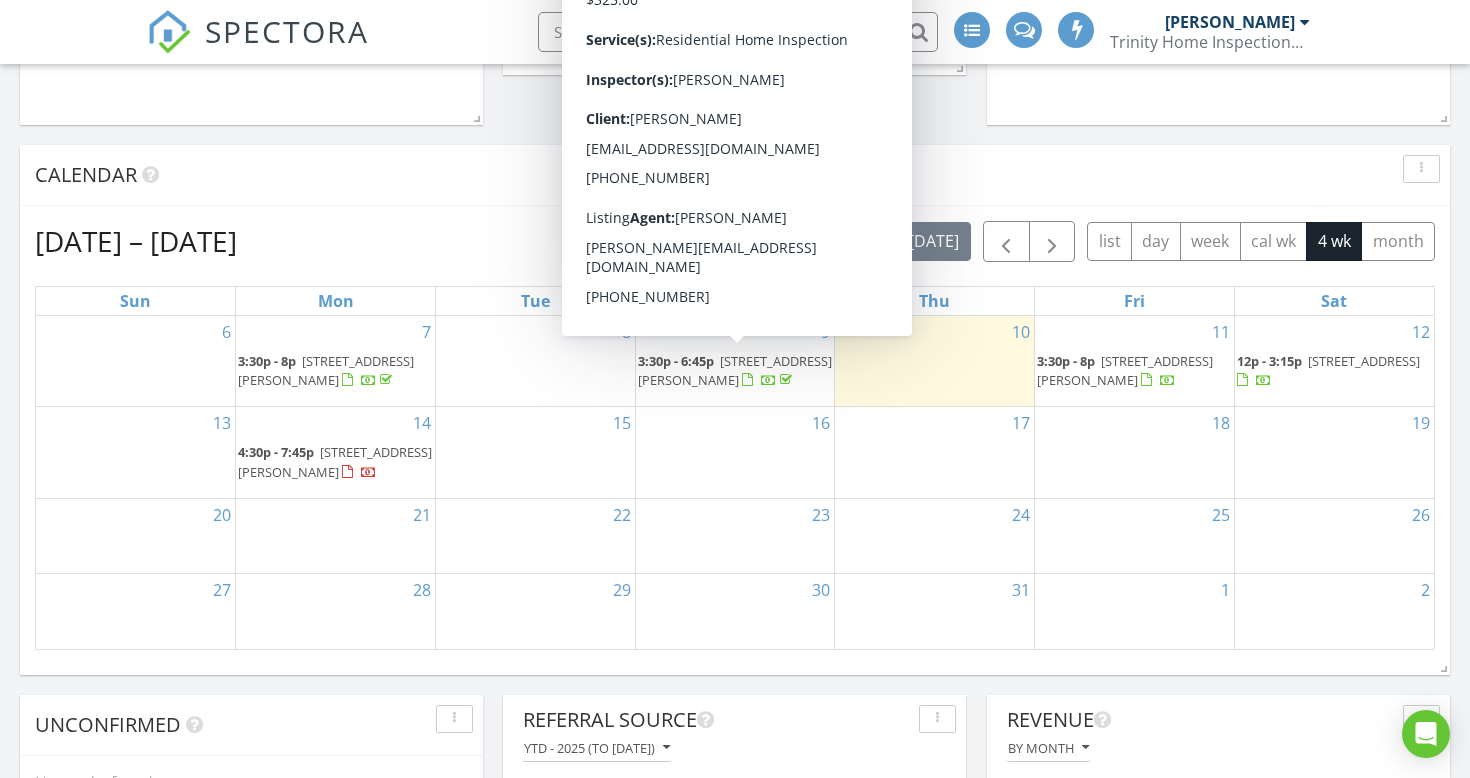 click on "3:30p - 6:45p
119 Sandlewood Cir, Daphne 36526" at bounding box center [735, 370] 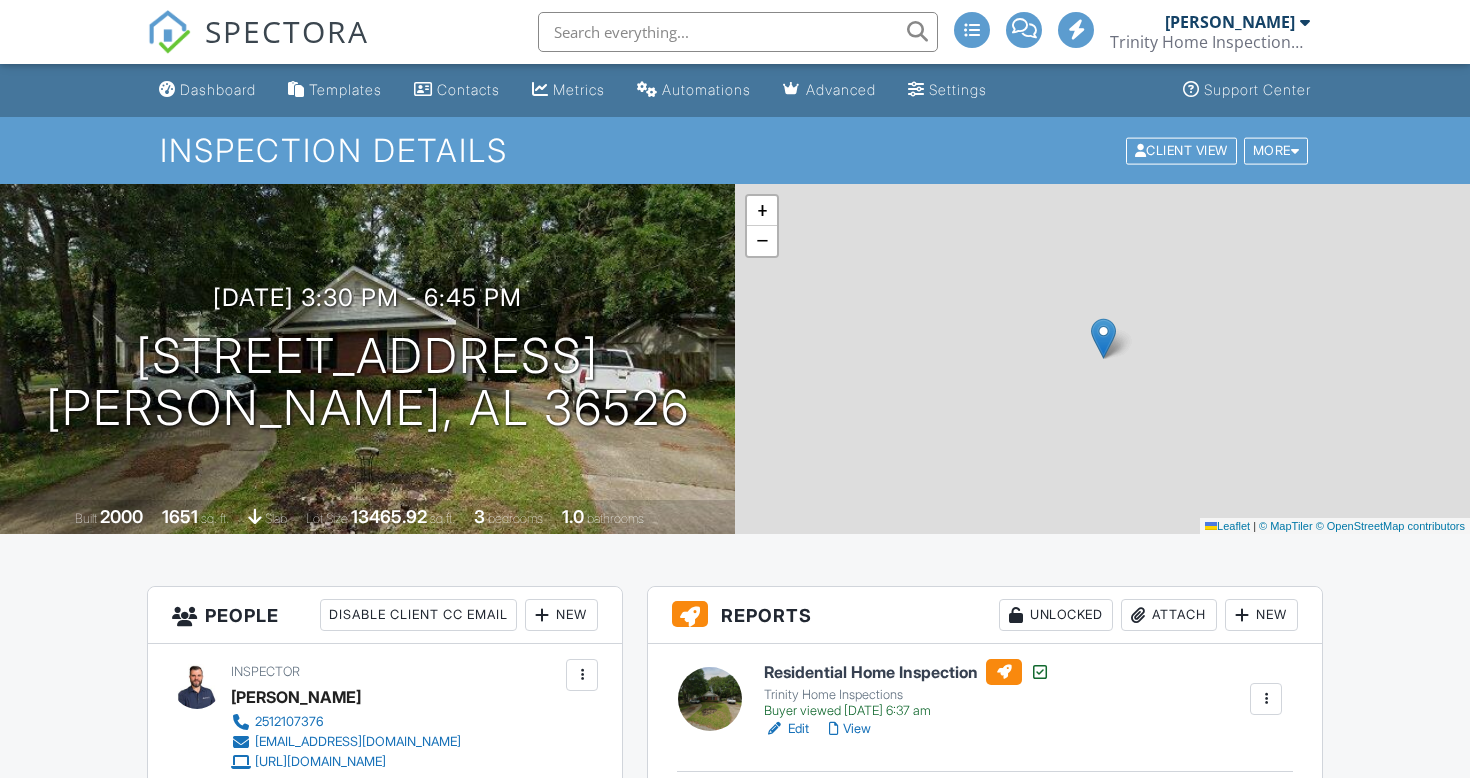scroll, scrollTop: 0, scrollLeft: 0, axis: both 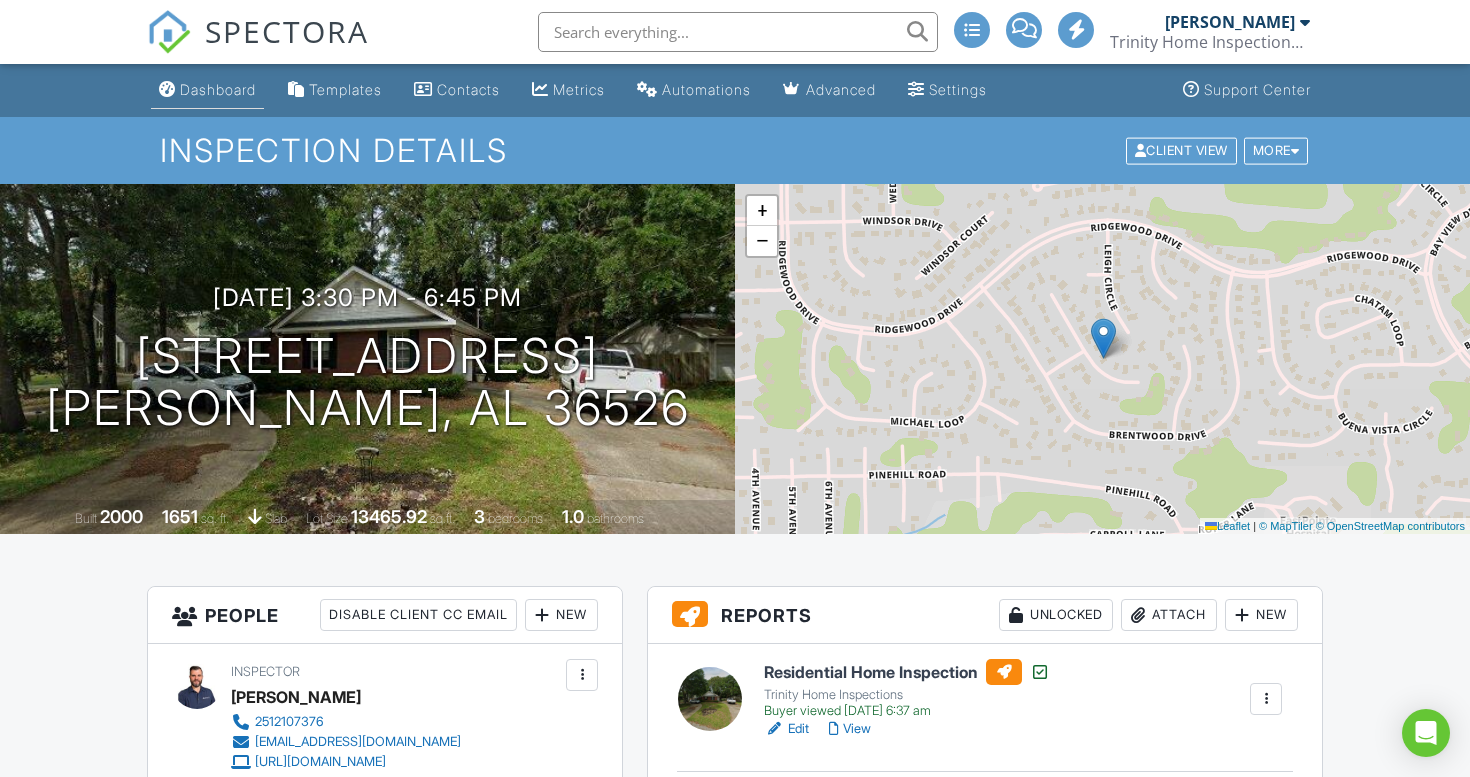 click on "Dashboard" at bounding box center (207, 90) 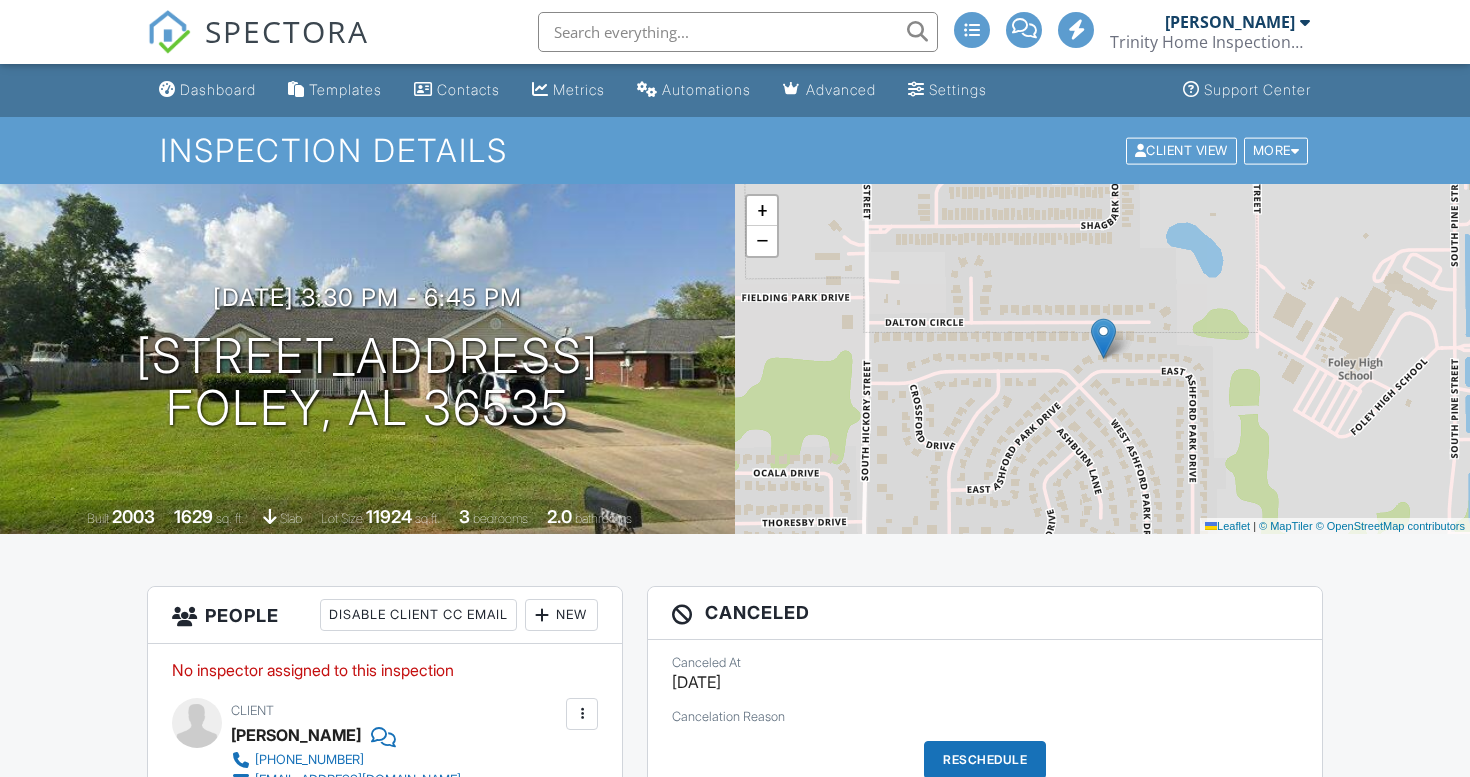 scroll, scrollTop: 476, scrollLeft: 0, axis: vertical 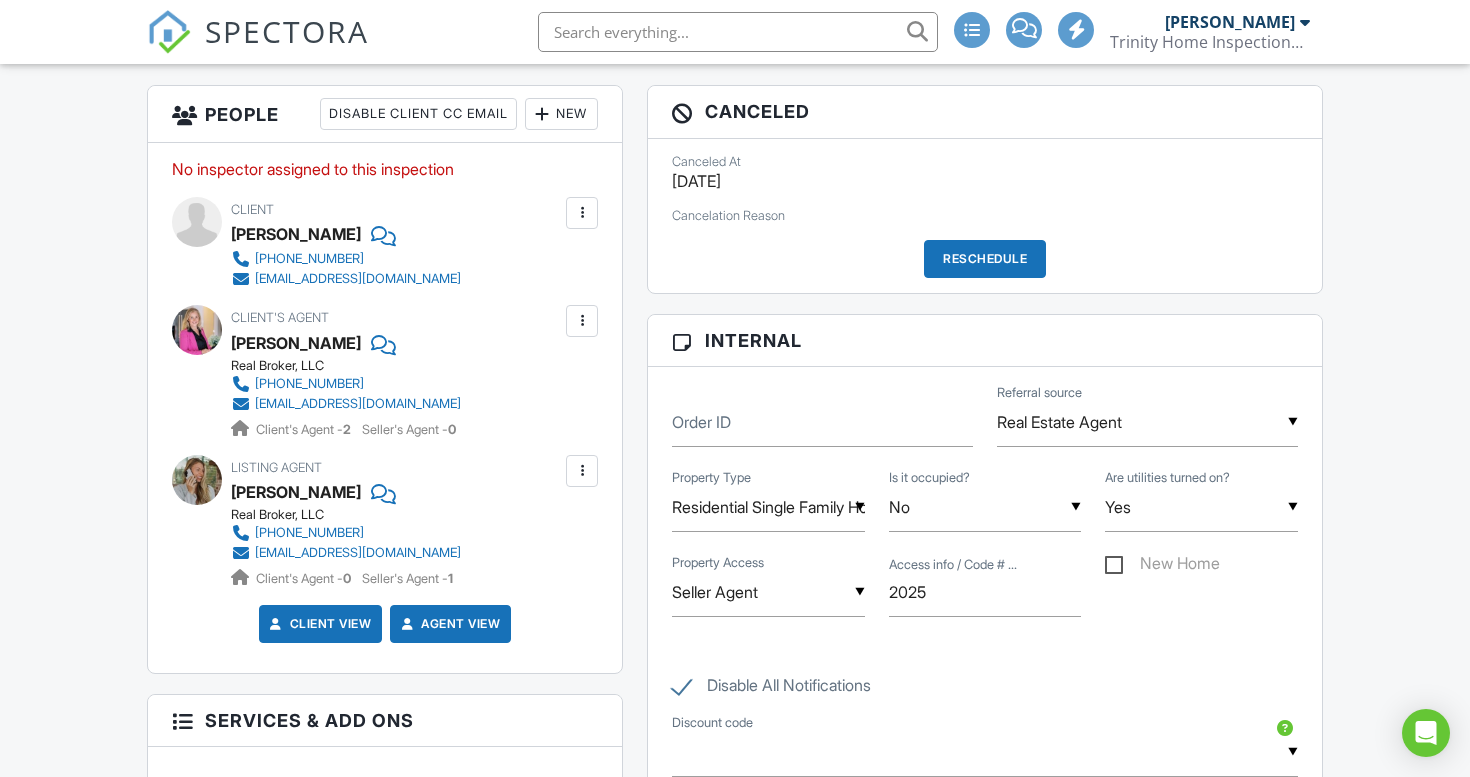 click on "Dashboard
Templates
Contacts
Metrics
Automations
Advanced
Settings
Support Center
Inspection Details
Client View
More
Property Details
Reschedule
Reorder / Copy
Share
Delete
Print Order
Convert to V9
View Change Log
07/10/2025  3:30 pm
- 6:45 pm
2604 E Ashford Park Dr
Foley, AL 36535
Built
2003
1629
sq. ft.
slab
Lot Size
11924
sq.ft.
3
bedrooms
2.0
bathrooms
+ −  Leaflet   |   © MapTiler   © OpenStreetMap contributors
Canceled
Canceled At
07/10/2025
Cancelation Reason
Reschedule
Internal
Order ID
▼ Real Estate Agent Real Estate Agent Internet Search Yelp! Google Guarantee Service Nextdoor Thumbtack Flyer in Mail Flyer on Door Facebook Friend" at bounding box center [735, 1681] 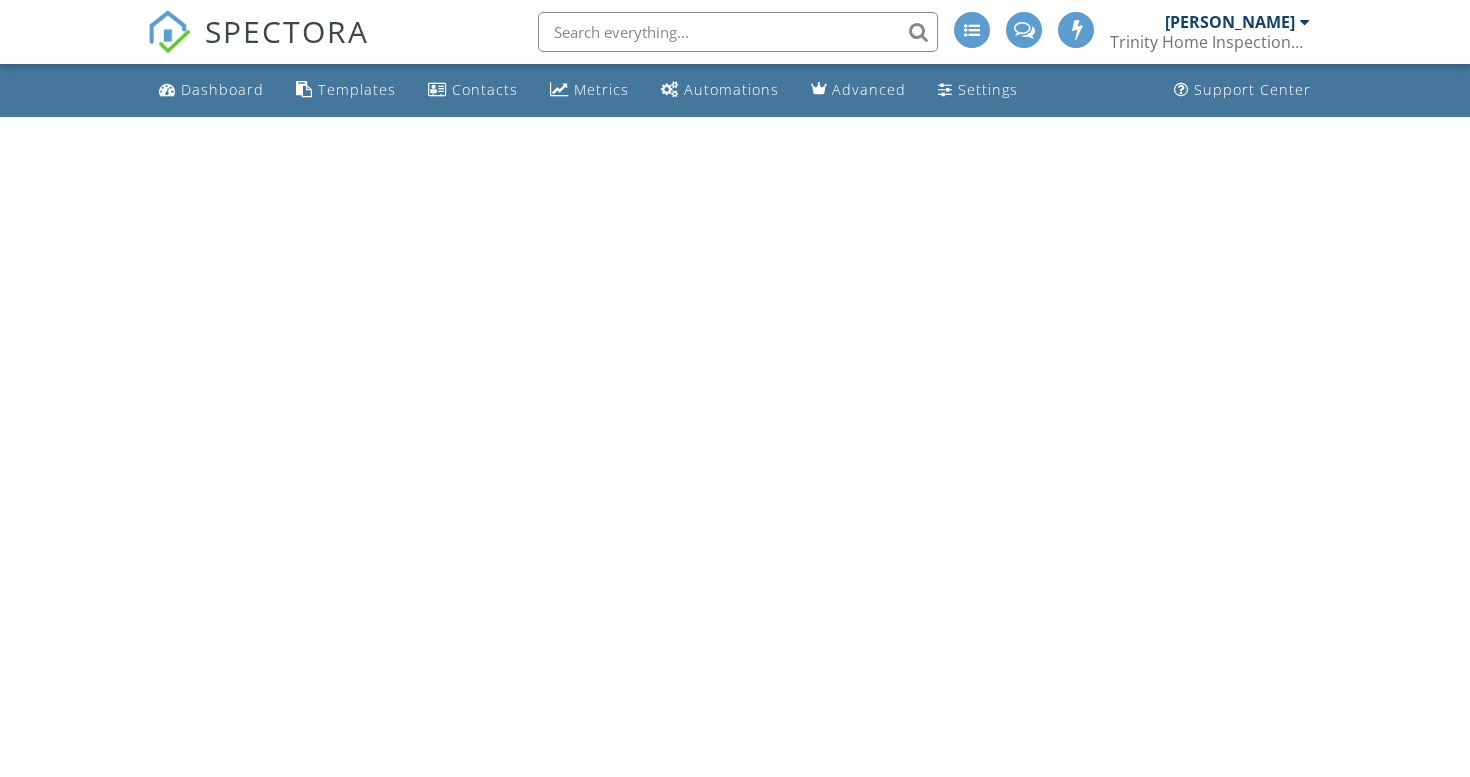 scroll, scrollTop: 0, scrollLeft: 0, axis: both 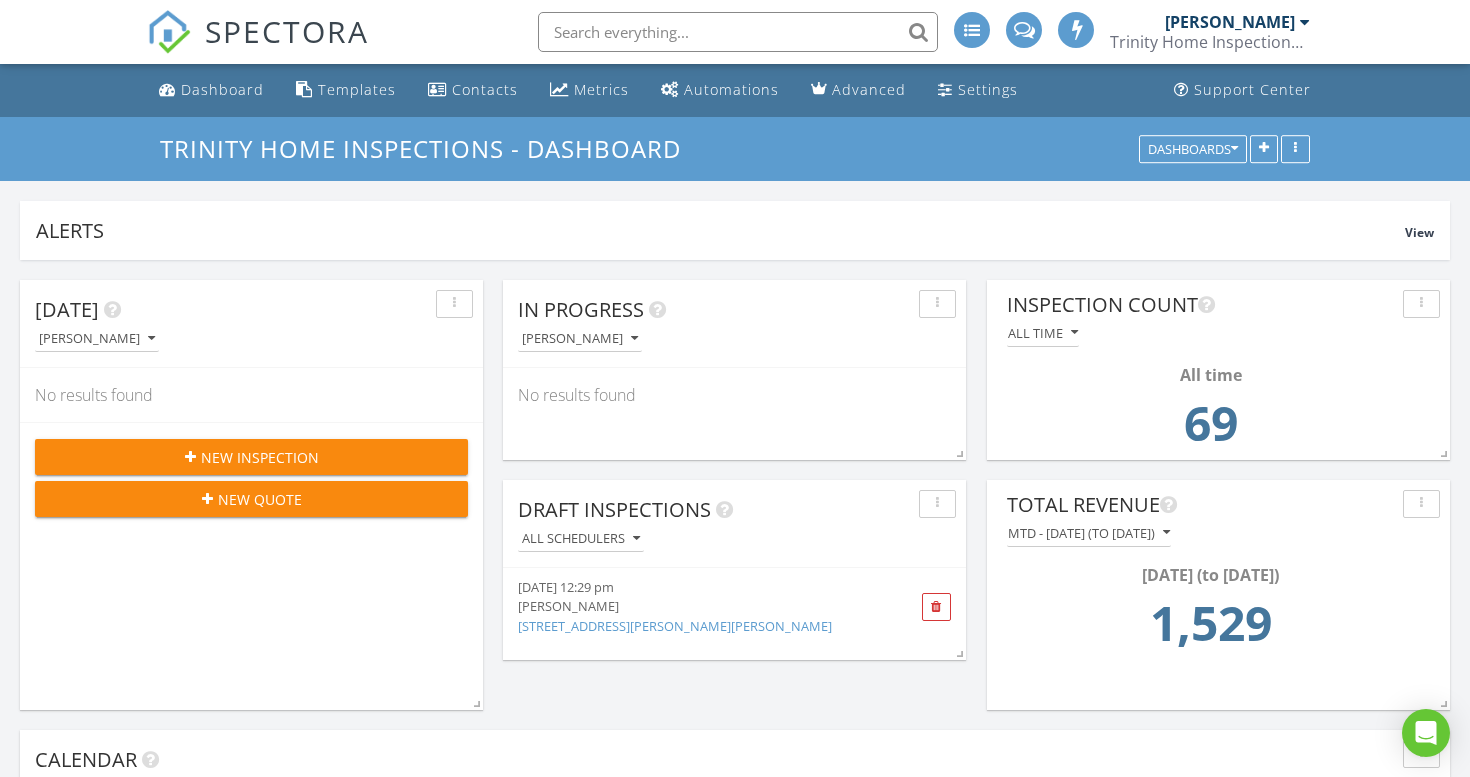 click at bounding box center [738, 32] 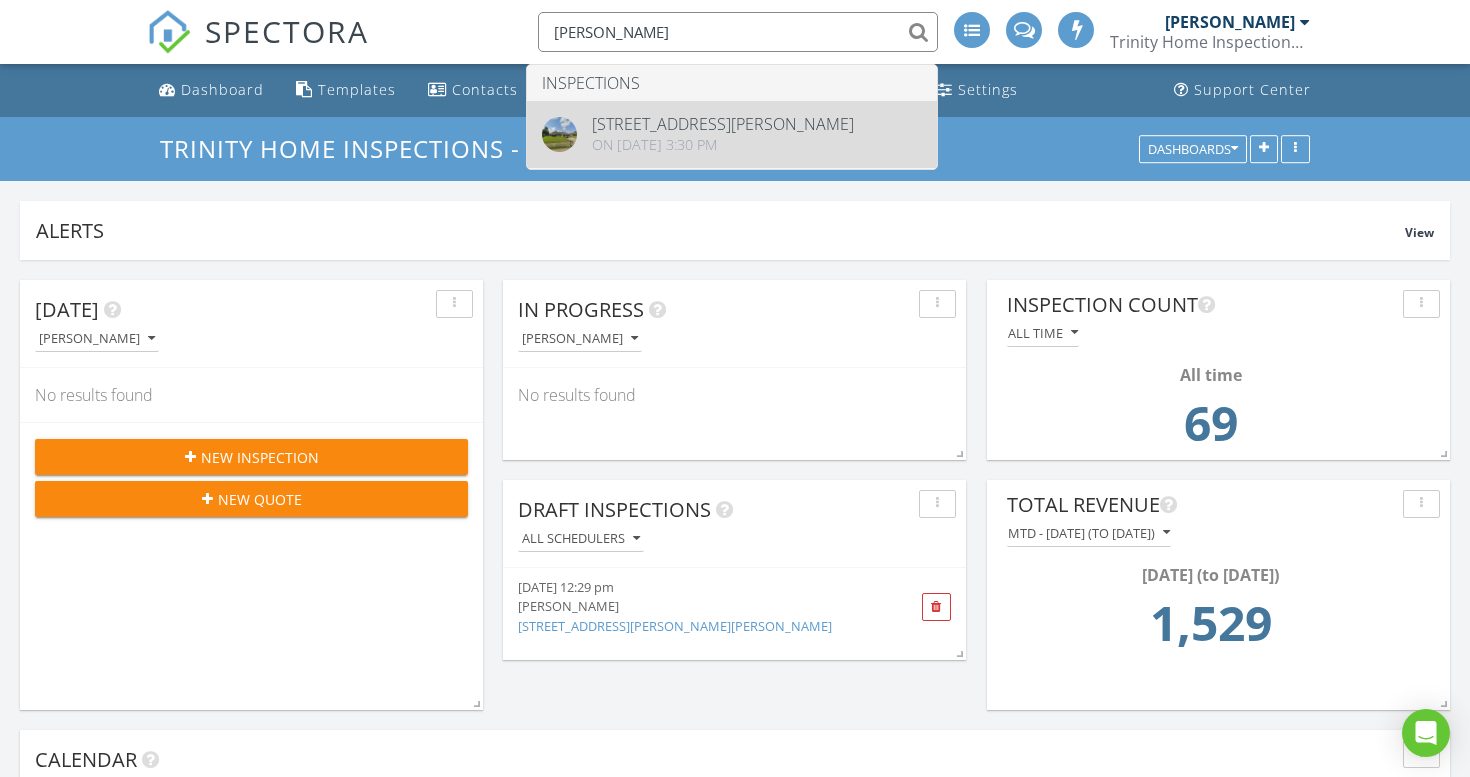 type on "frank" 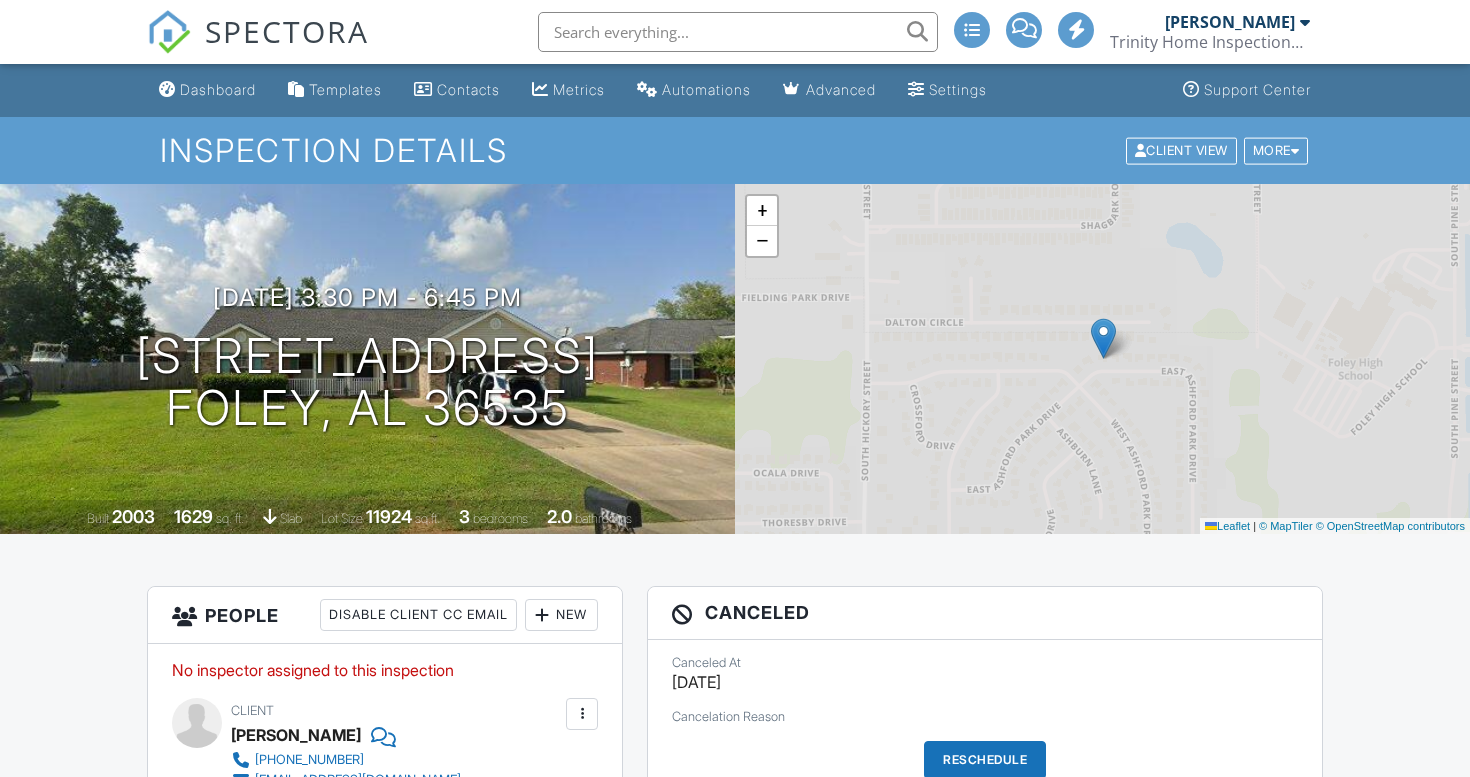 scroll, scrollTop: 0, scrollLeft: 0, axis: both 